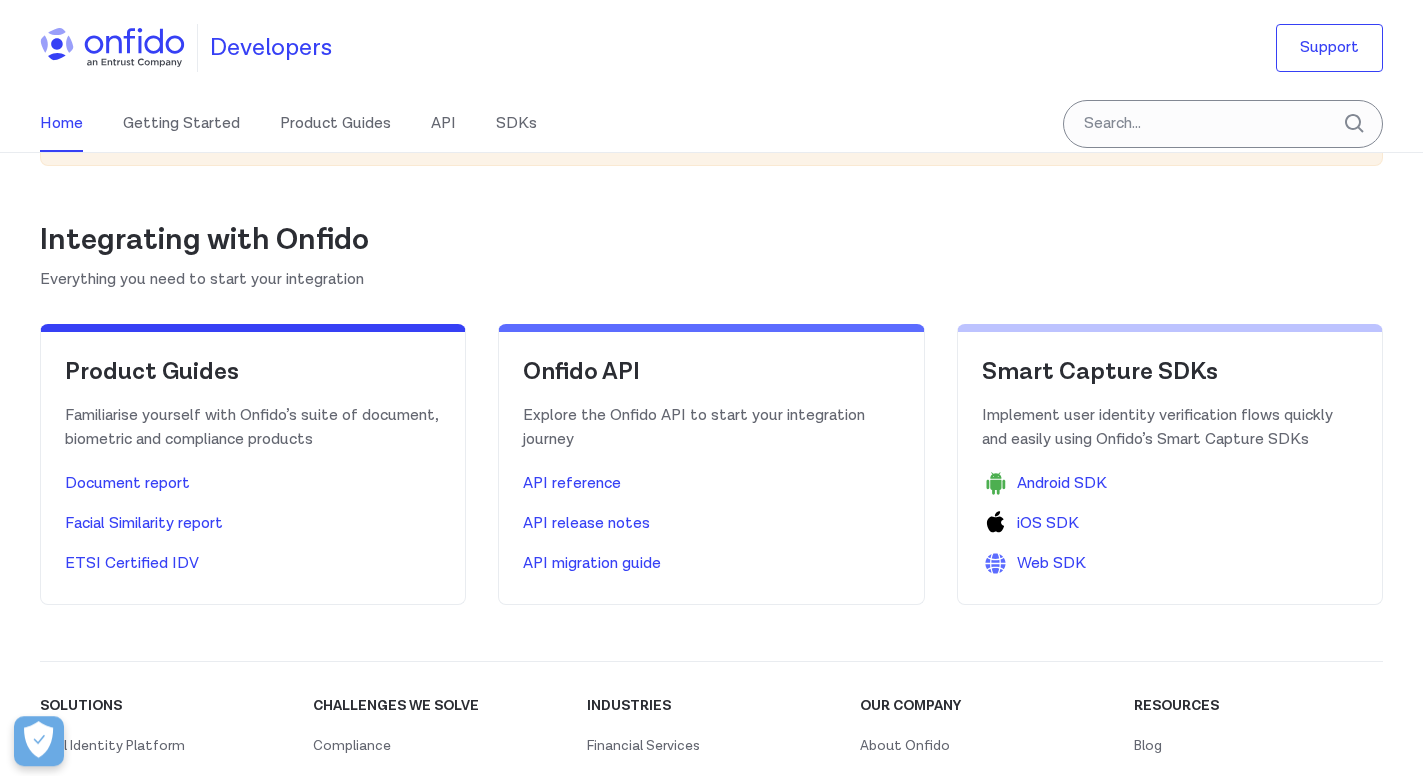 scroll, scrollTop: 540, scrollLeft: 0, axis: vertical 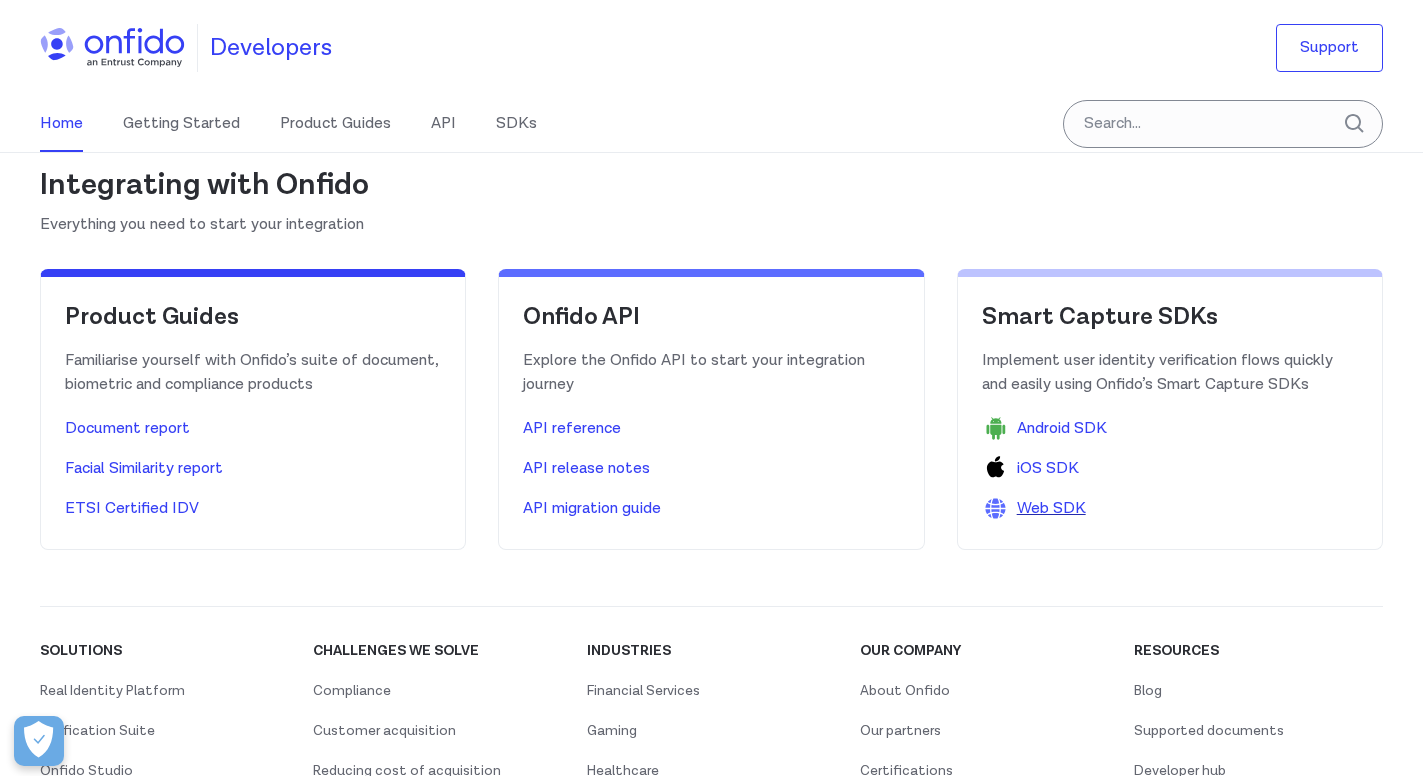 click on "Web SDK" at bounding box center (1051, 509) 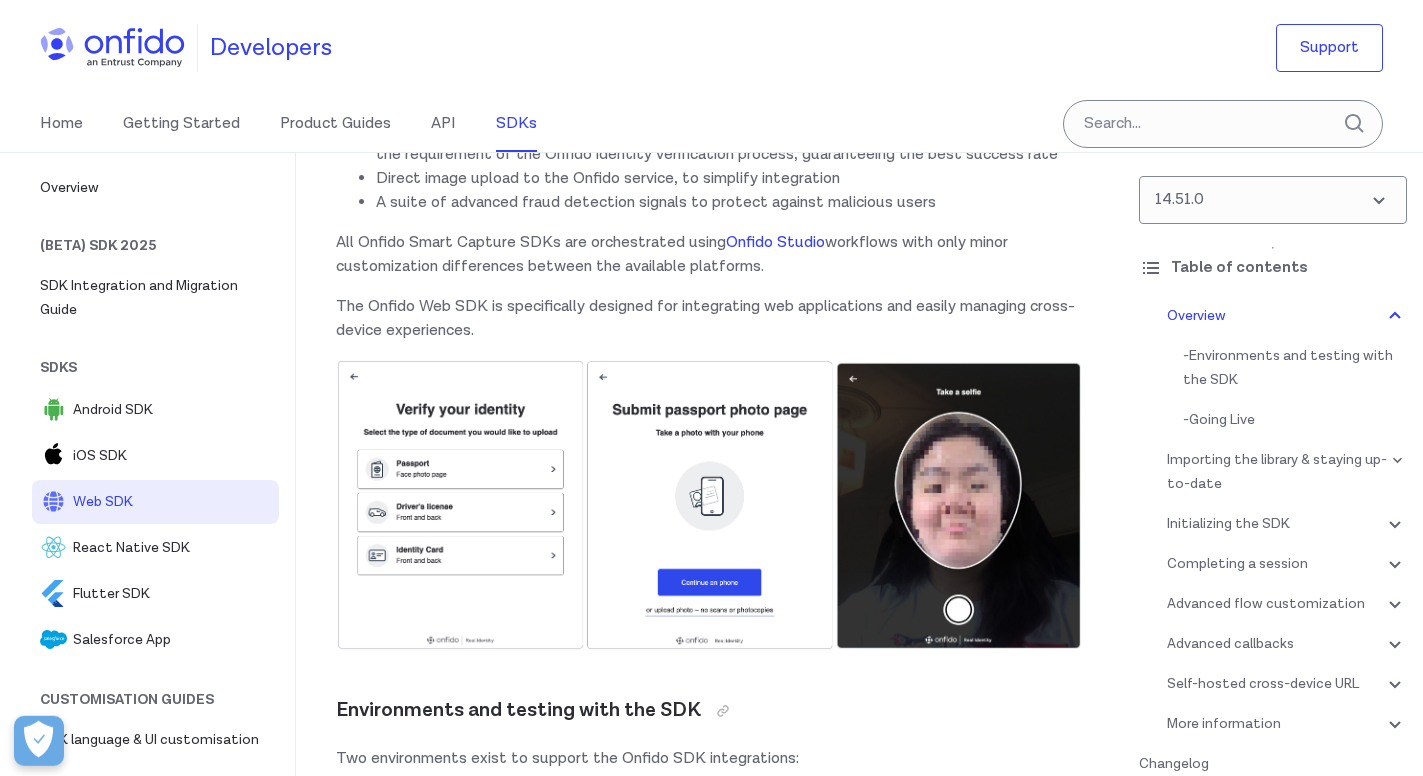 scroll, scrollTop: 432, scrollLeft: 0, axis: vertical 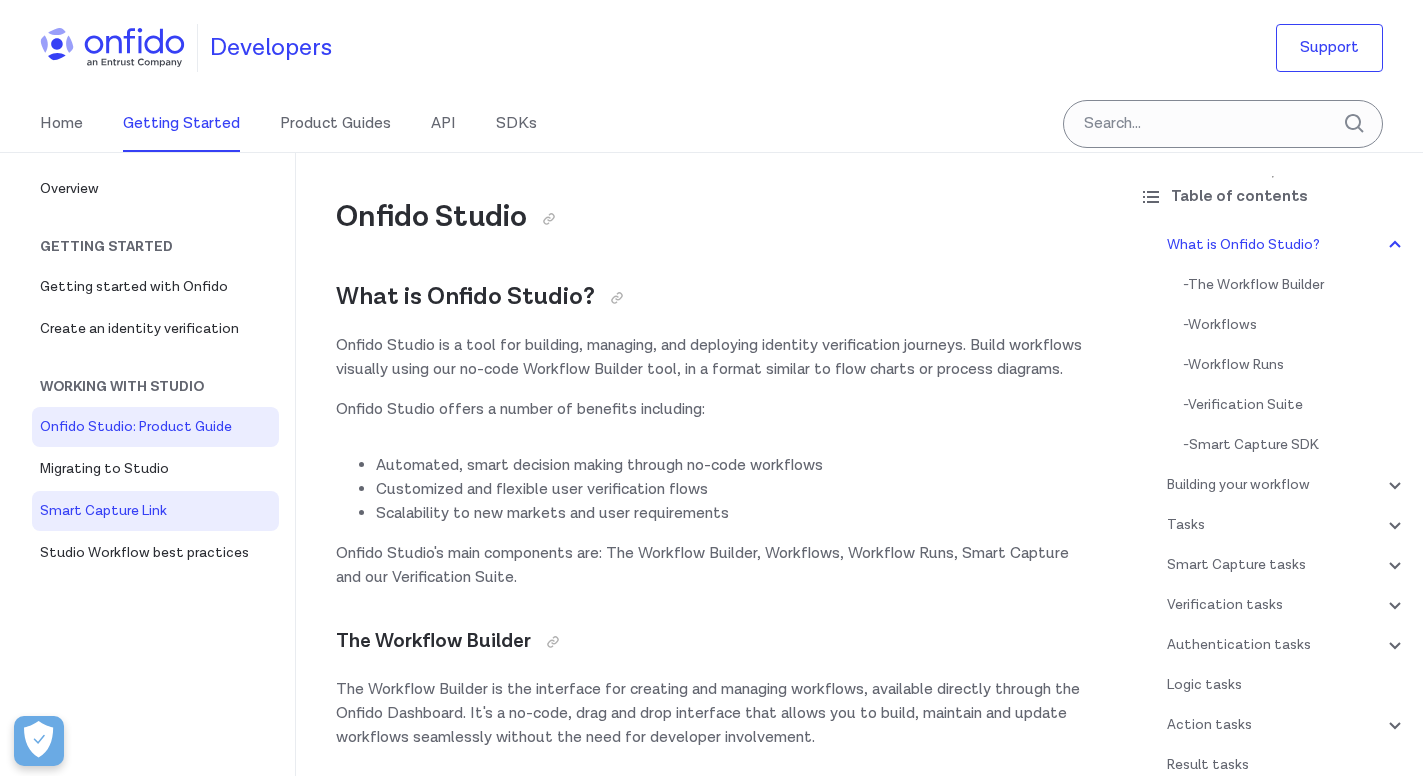 click on "Smart Capture Link" at bounding box center (155, 511) 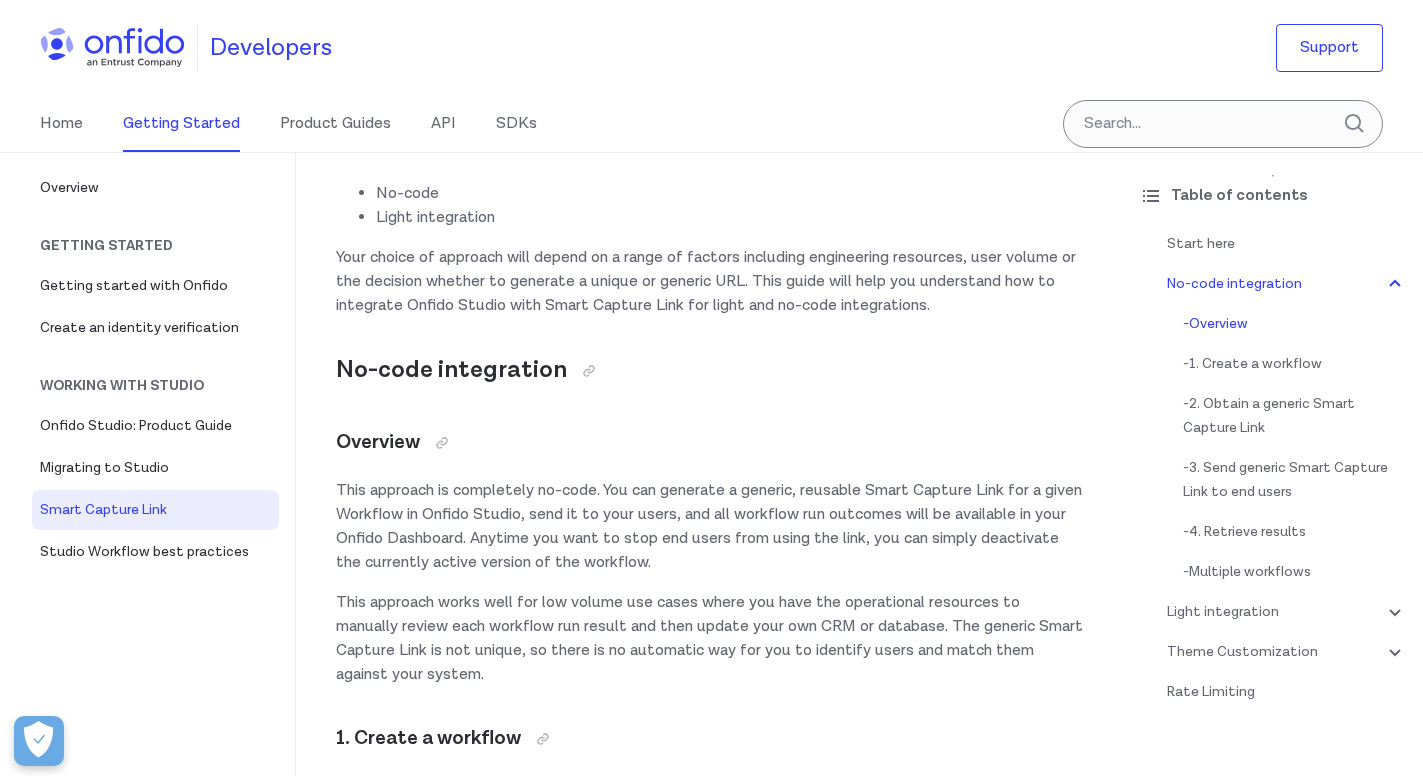 scroll, scrollTop: 0, scrollLeft: 0, axis: both 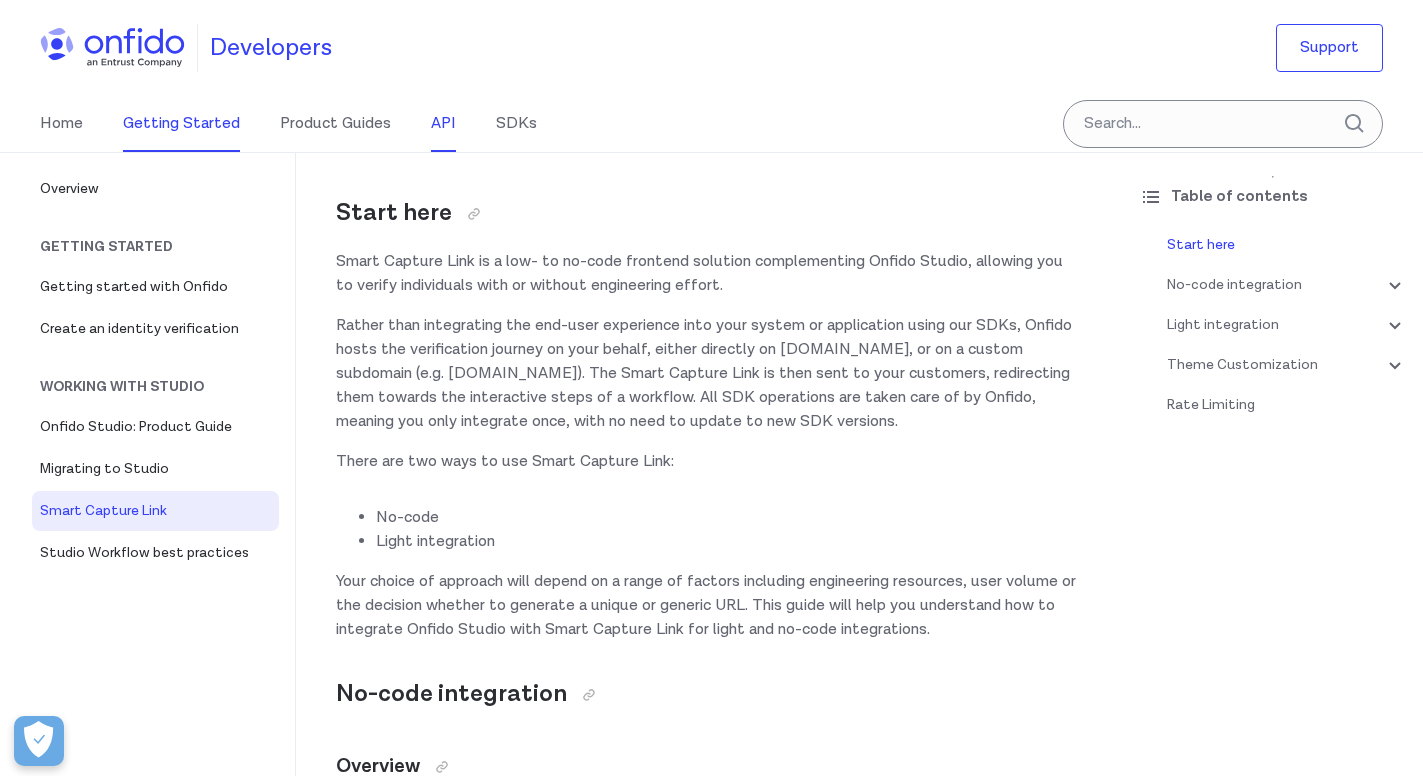 click on "API" at bounding box center (443, 124) 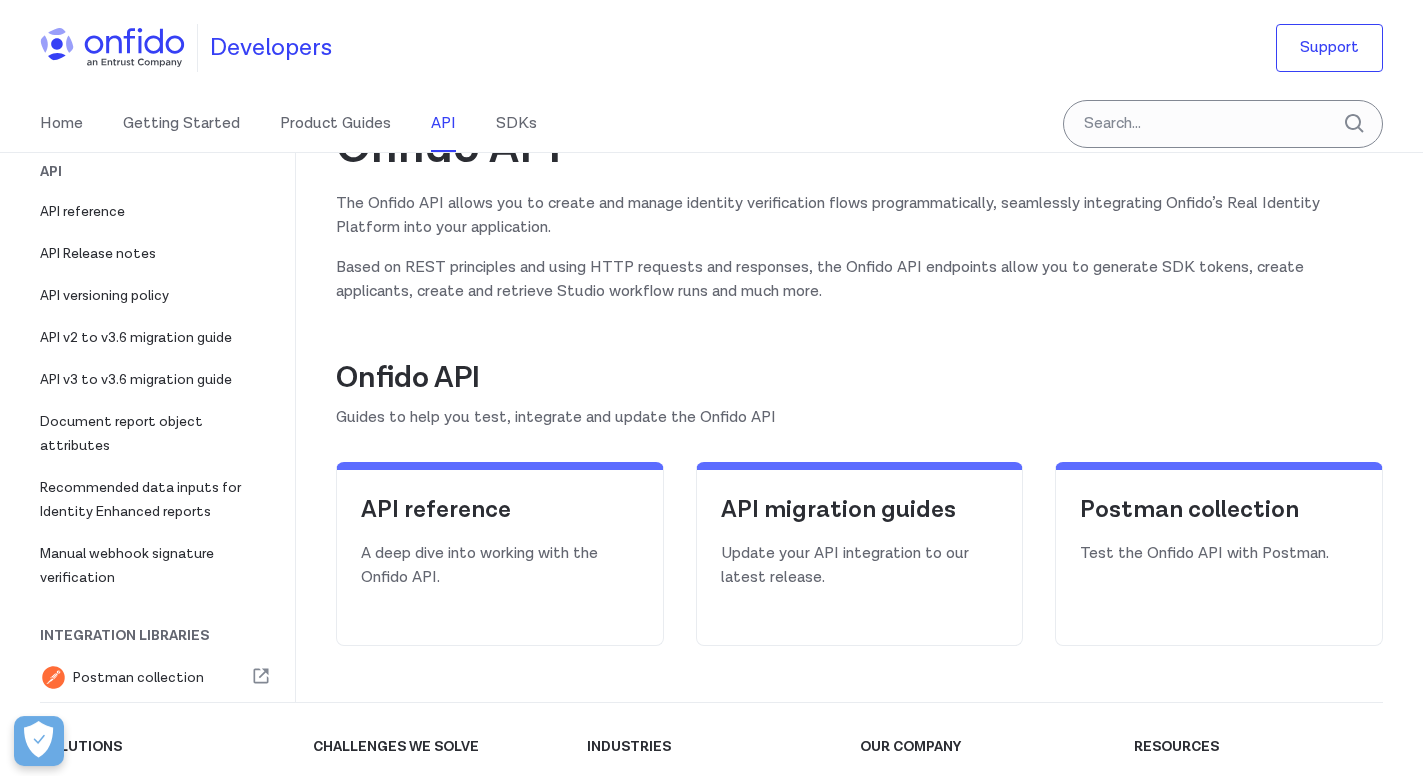 scroll, scrollTop: 432, scrollLeft: 0, axis: vertical 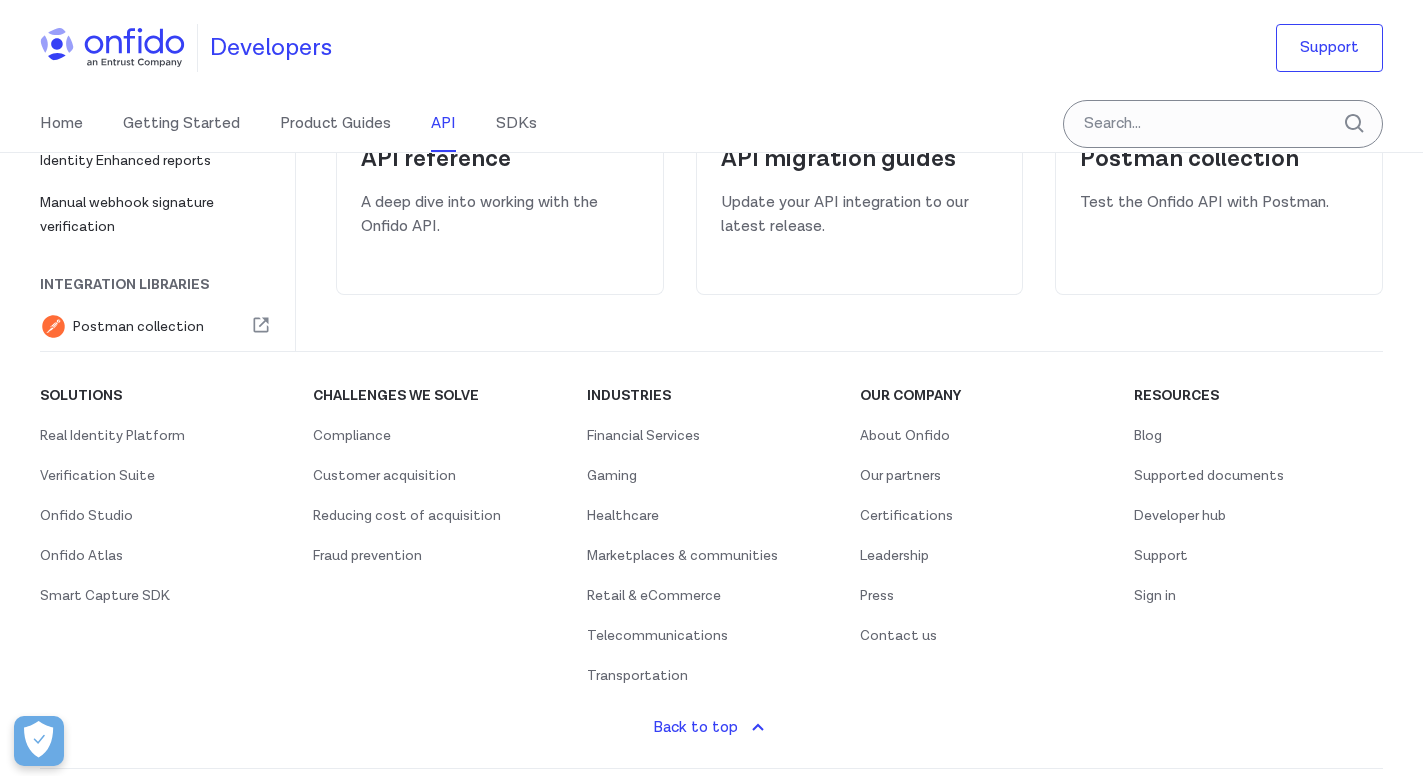 click on "A deep dive into working with the Onfido API." at bounding box center (500, 215) 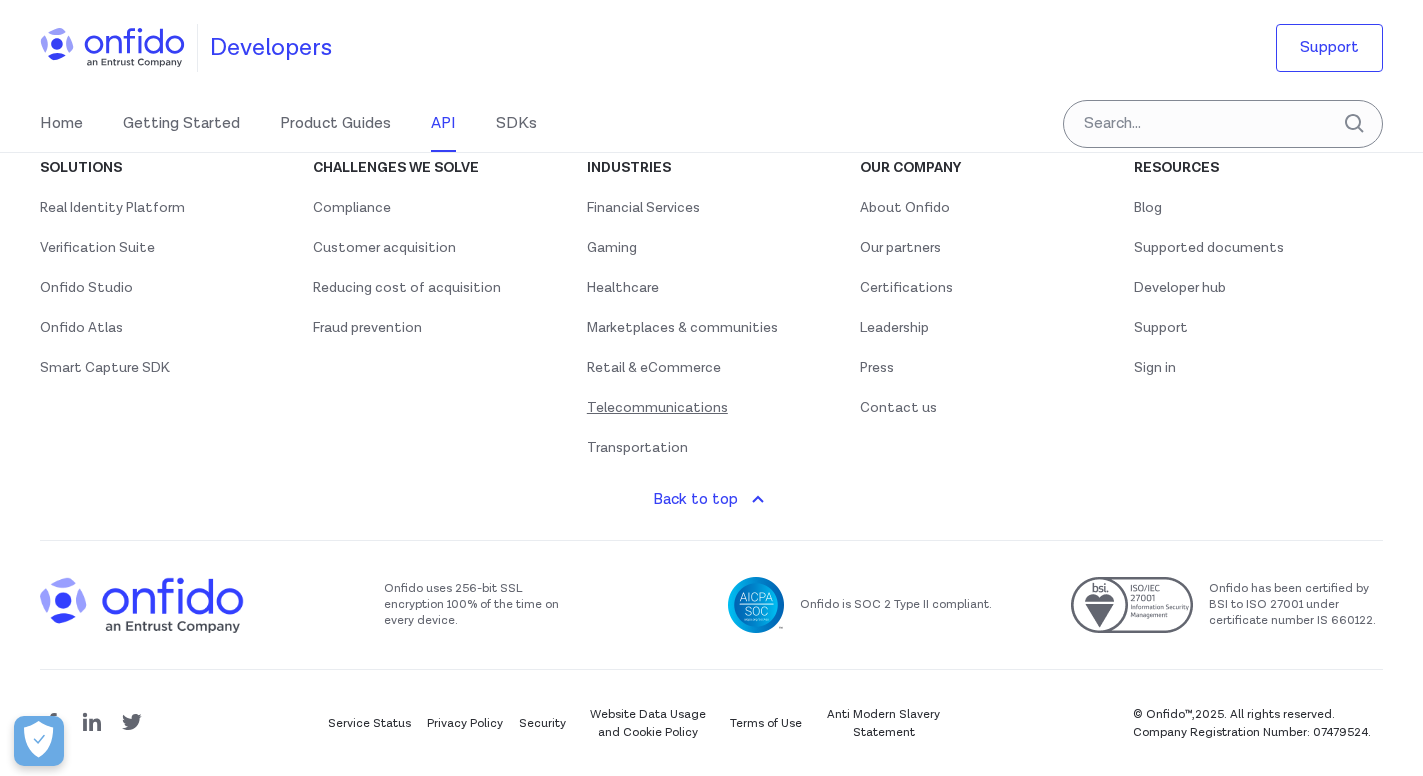 scroll, scrollTop: 662, scrollLeft: 0, axis: vertical 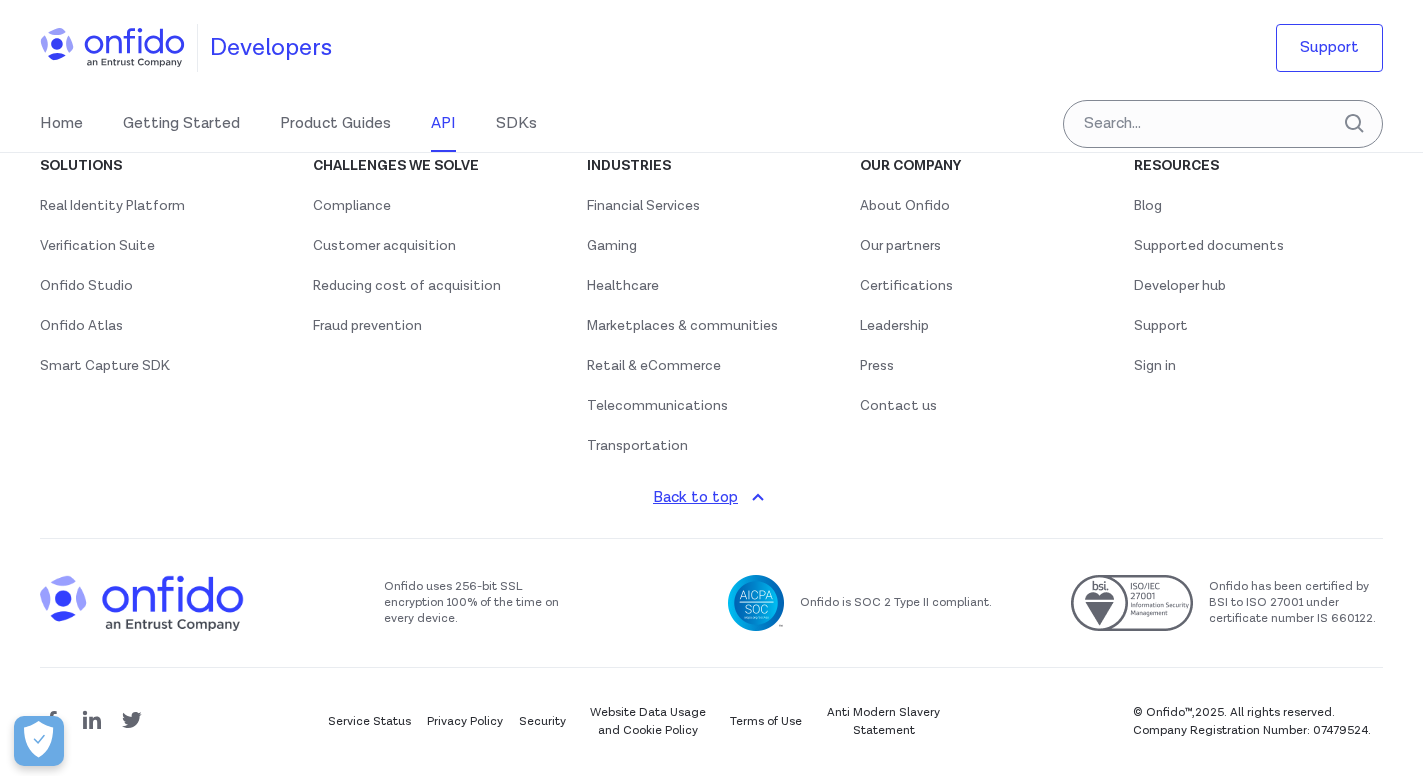 click on "Back to top" at bounding box center [711, 498] 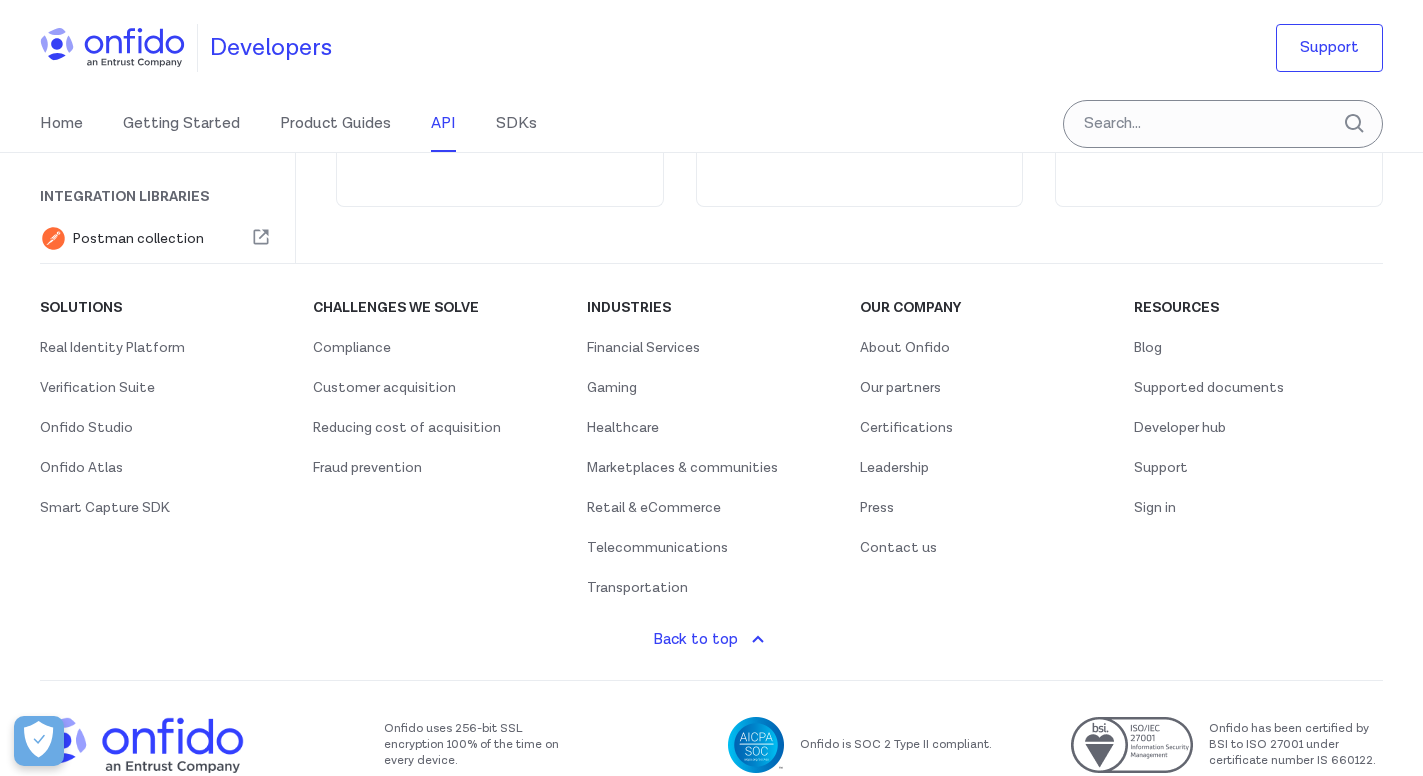 scroll, scrollTop: 0, scrollLeft: 0, axis: both 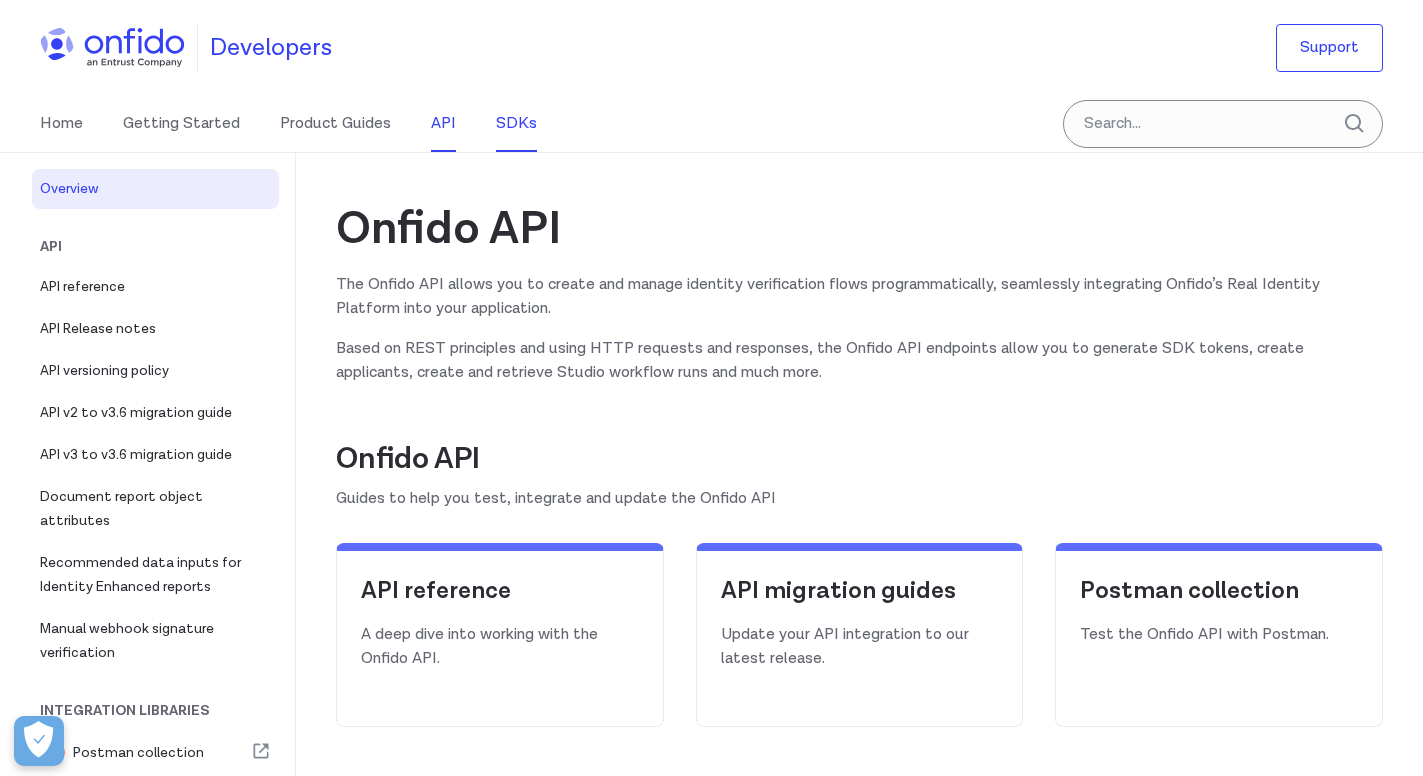 click on "SDKs" at bounding box center [516, 124] 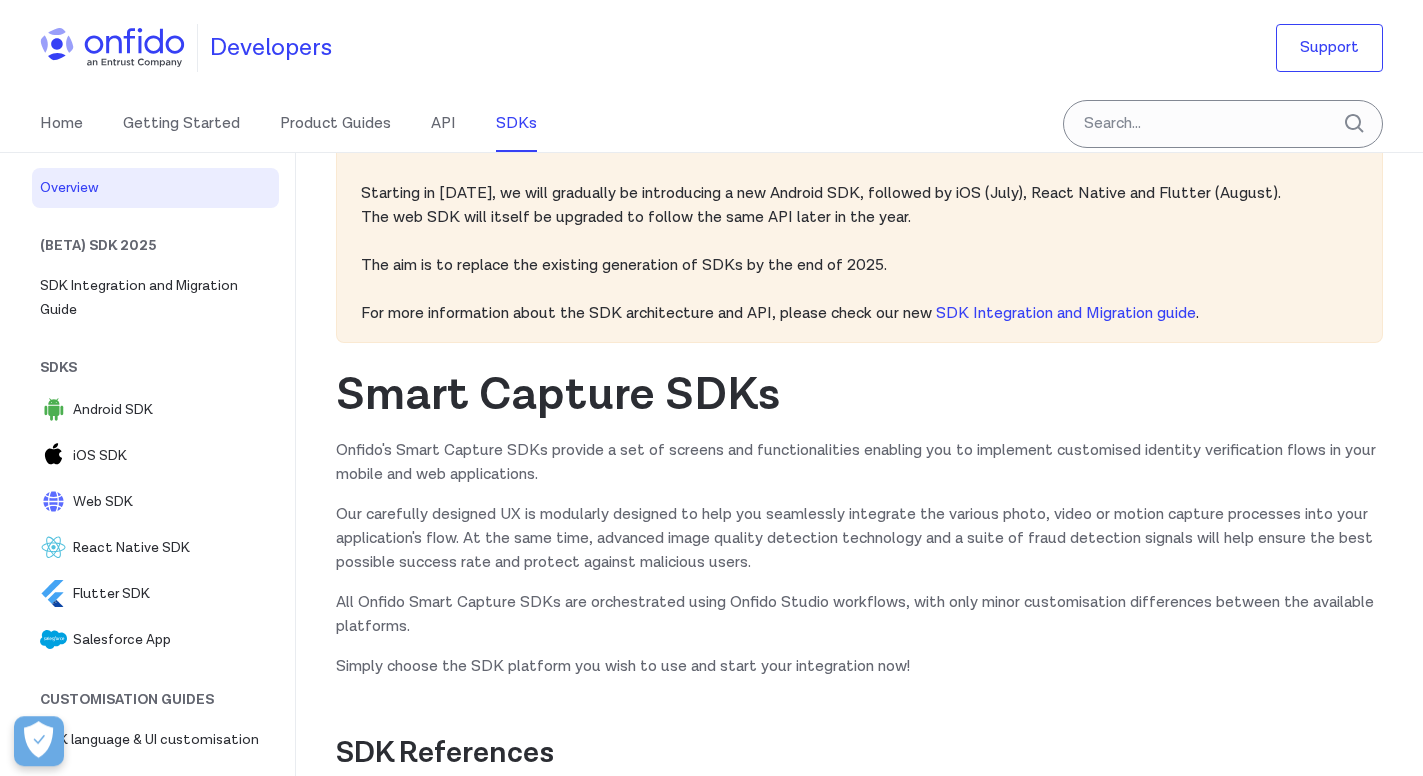 scroll, scrollTop: 0, scrollLeft: 0, axis: both 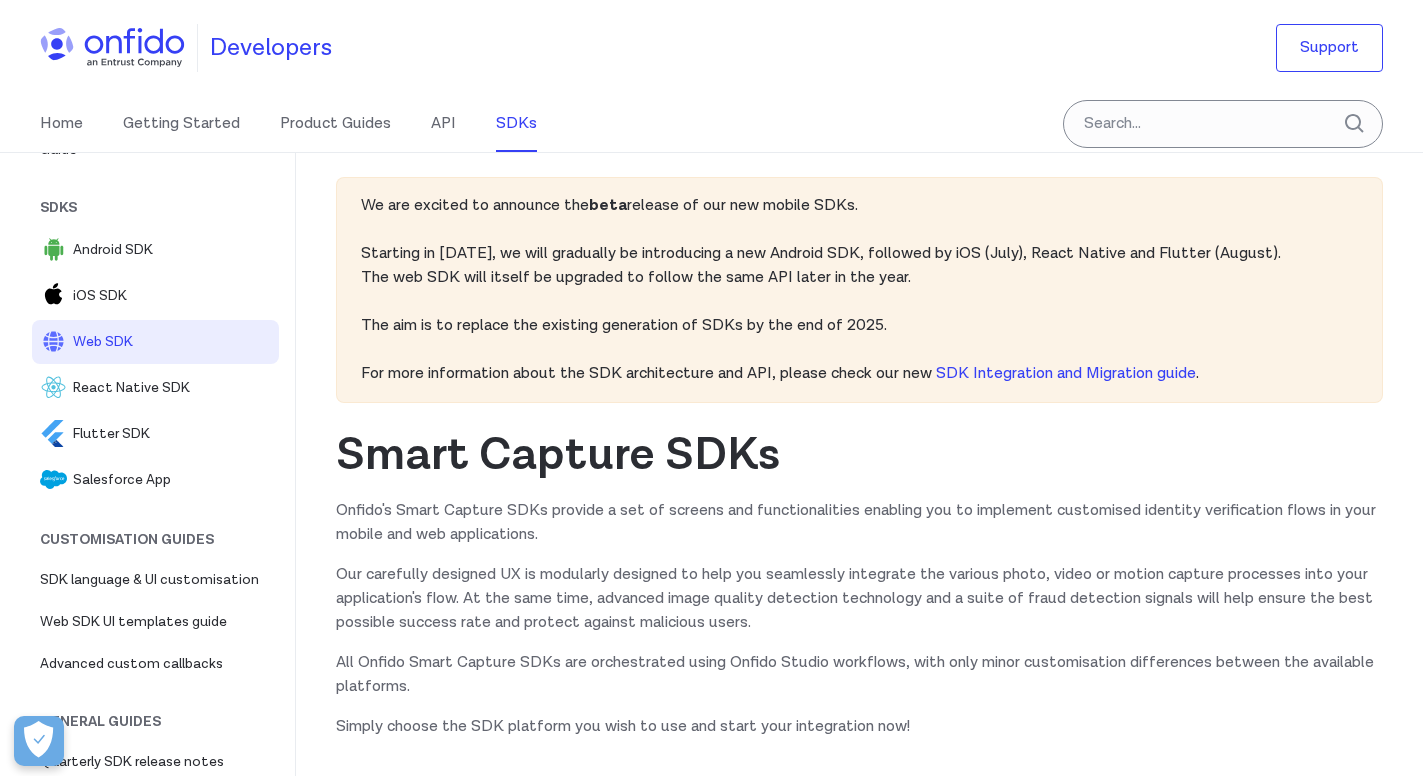 click on "Web SDK" at bounding box center [172, 342] 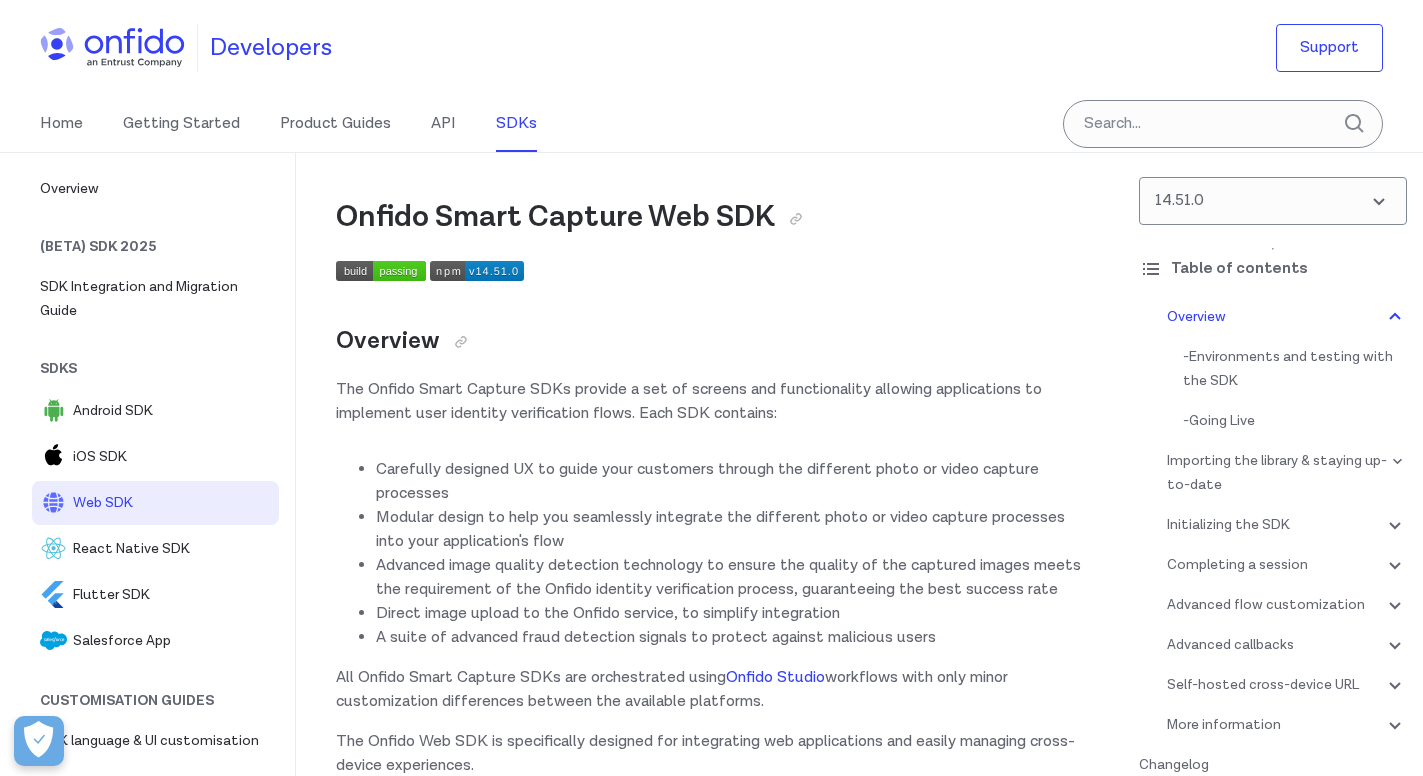 click at bounding box center (381, 271) 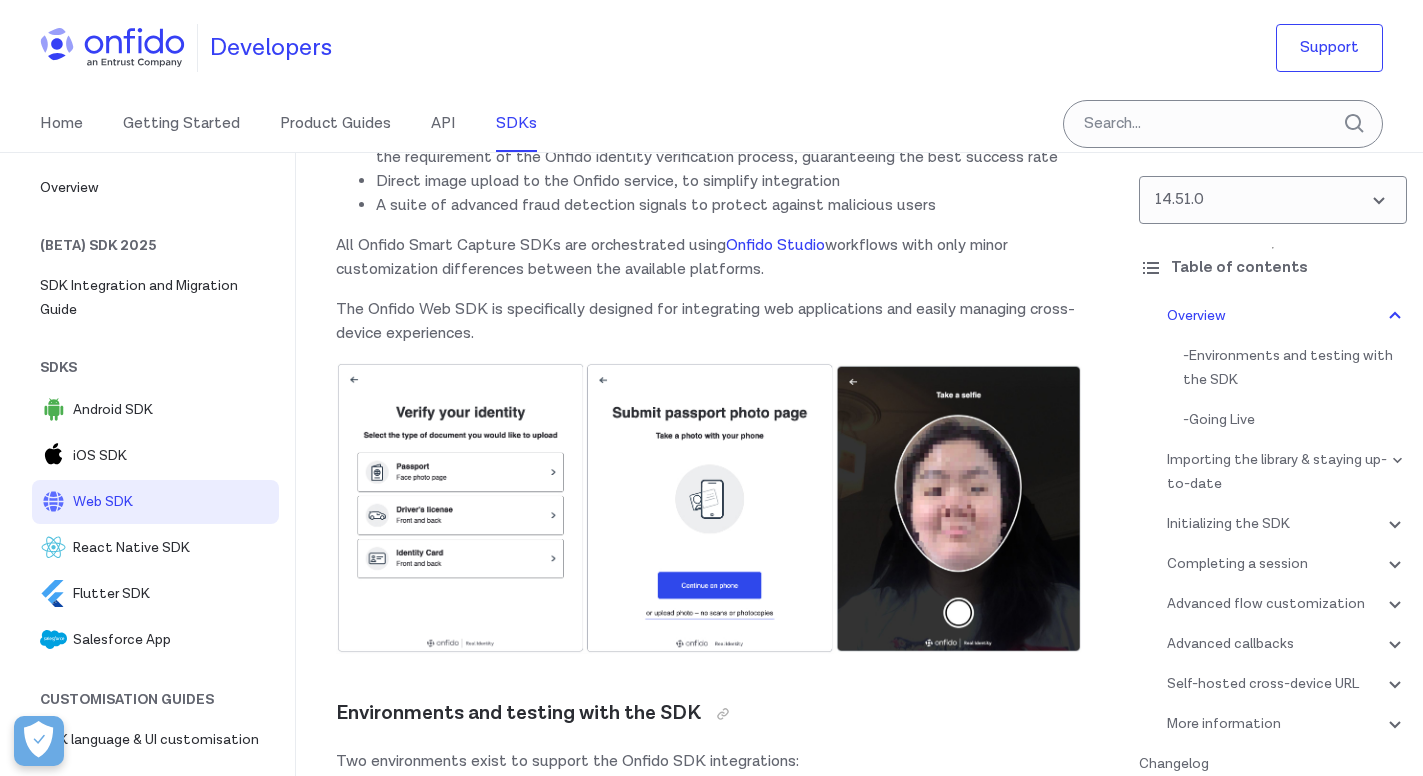 scroll, scrollTop: 0, scrollLeft: 0, axis: both 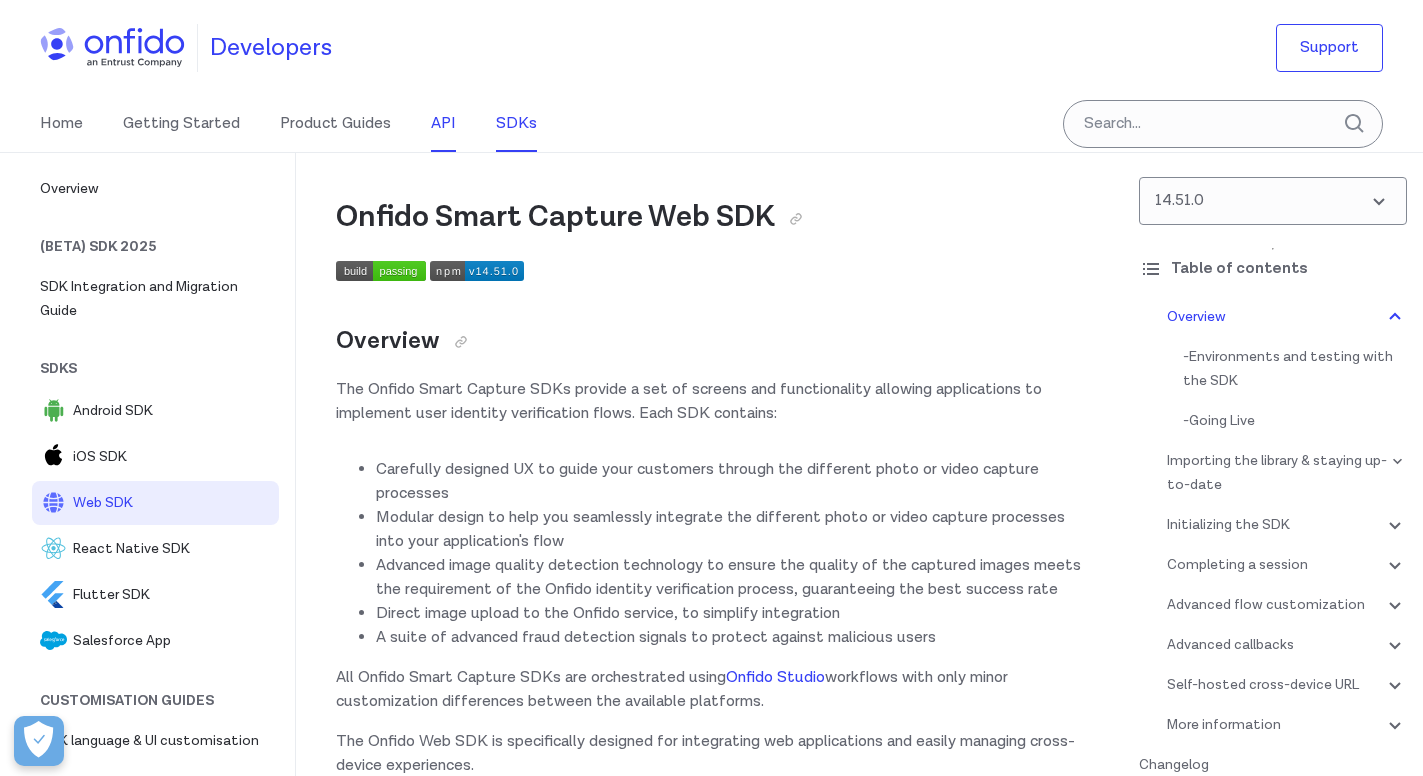 click on "API" at bounding box center (443, 124) 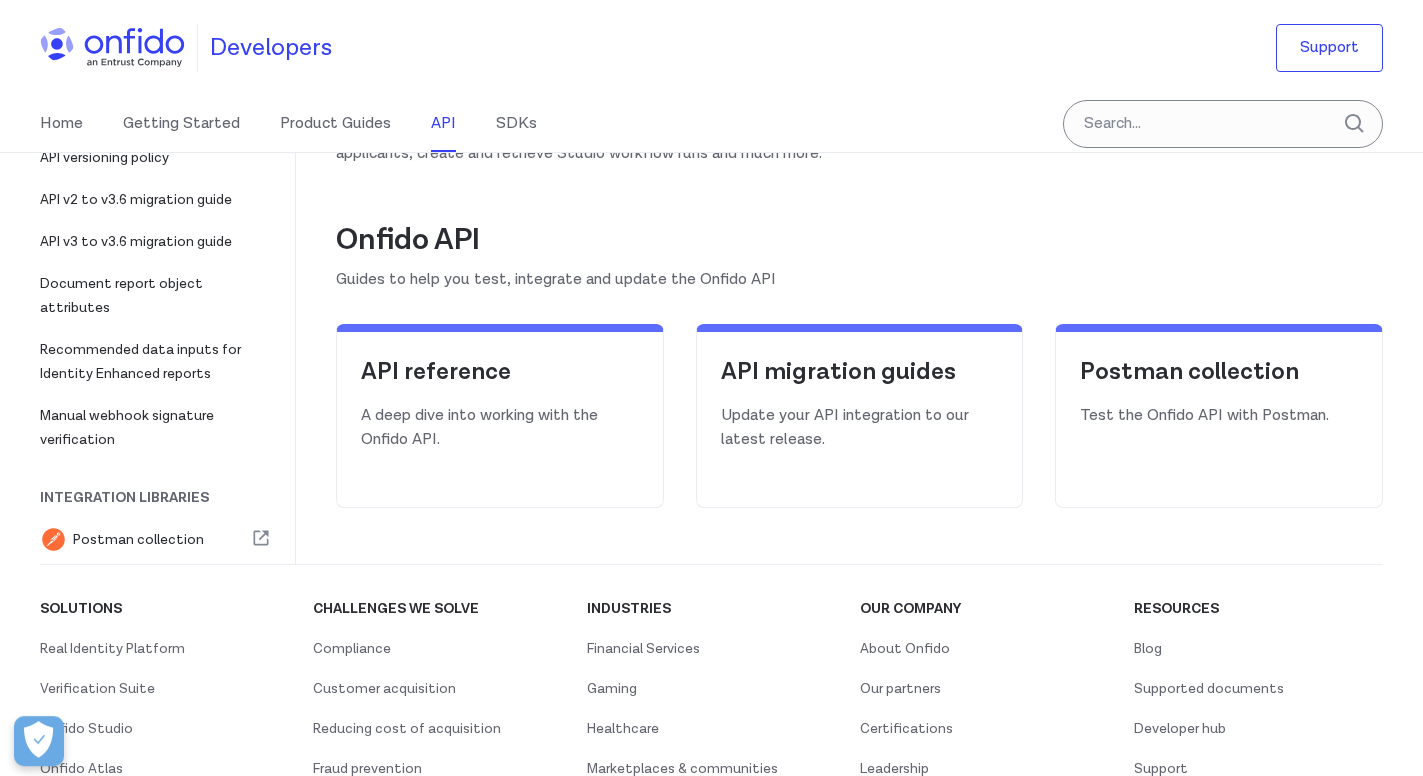 scroll, scrollTop: 0, scrollLeft: 0, axis: both 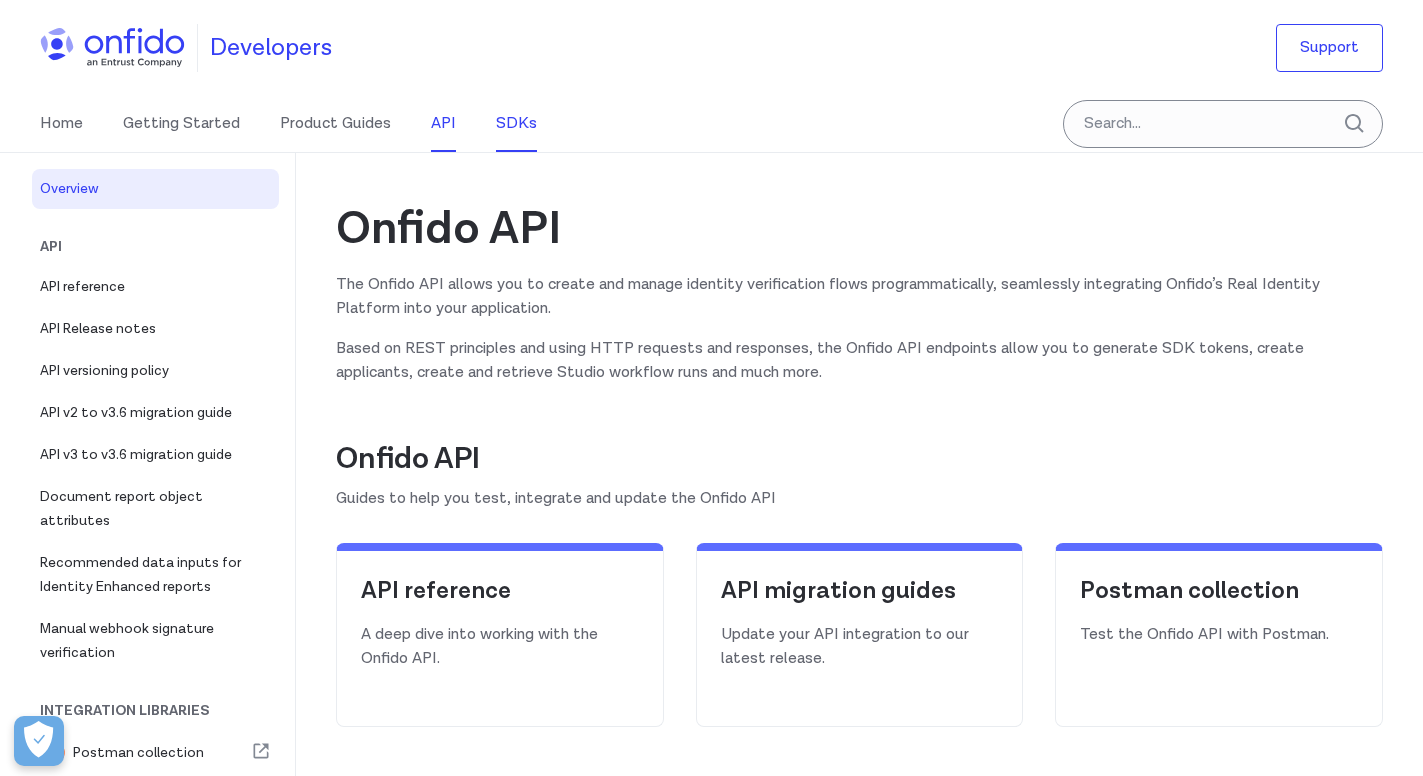 click on "SDKs" at bounding box center [516, 124] 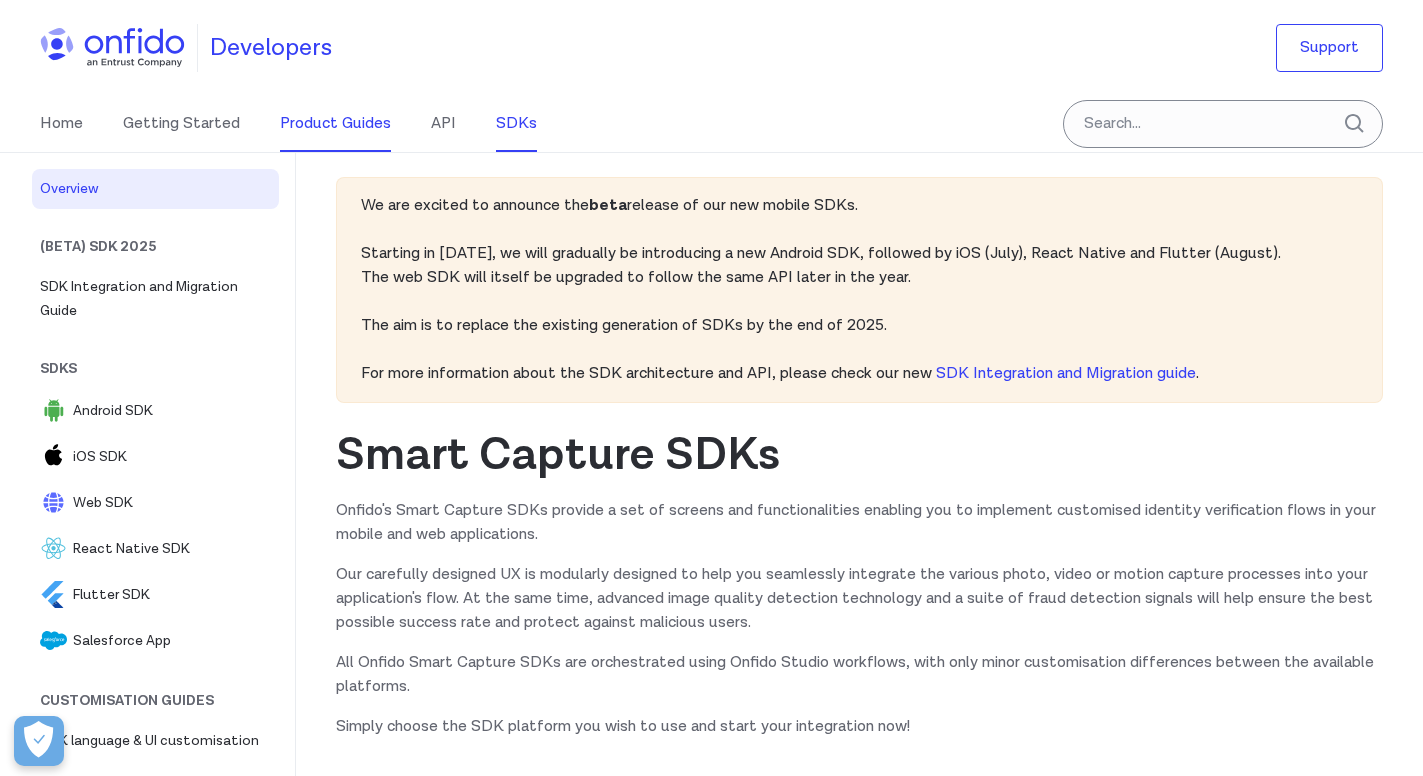 click on "Product Guides" at bounding box center [335, 124] 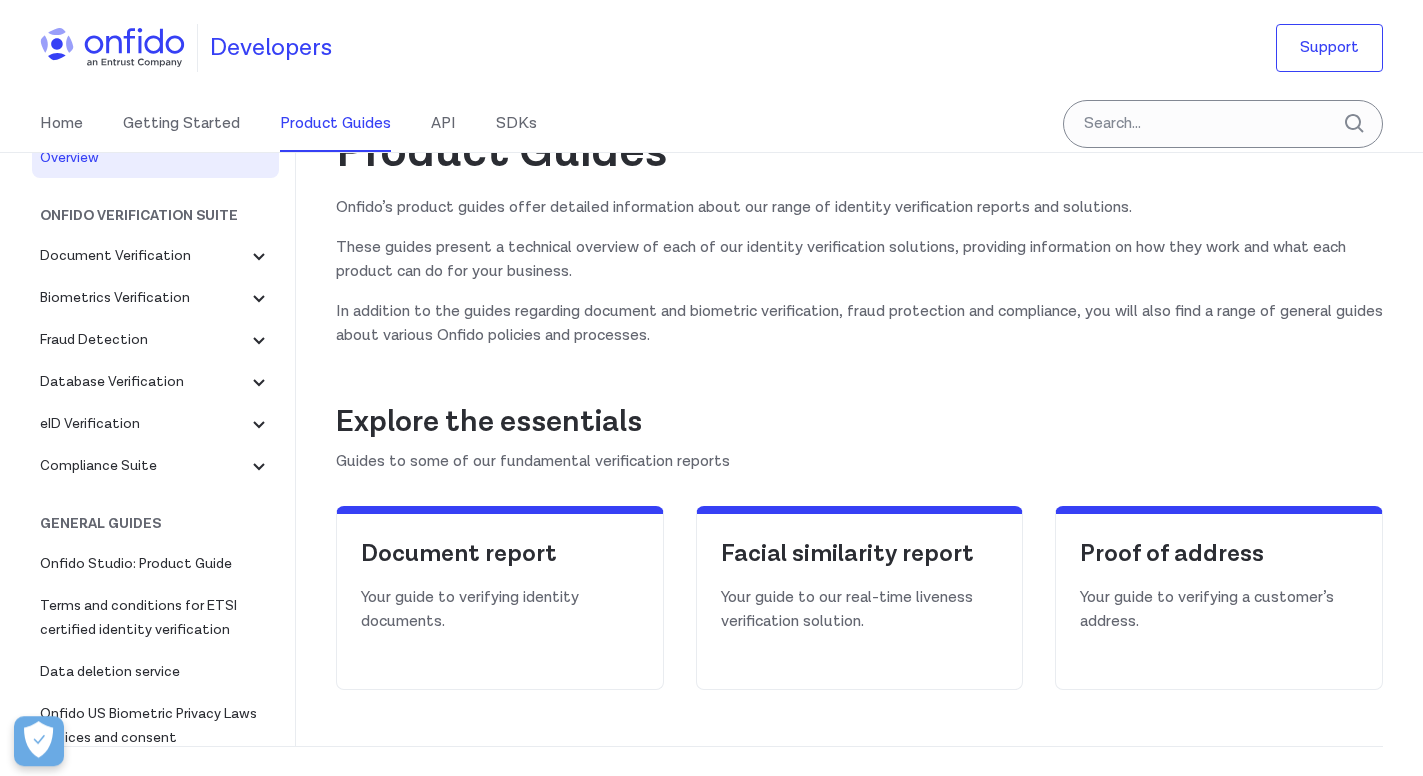scroll, scrollTop: 324, scrollLeft: 0, axis: vertical 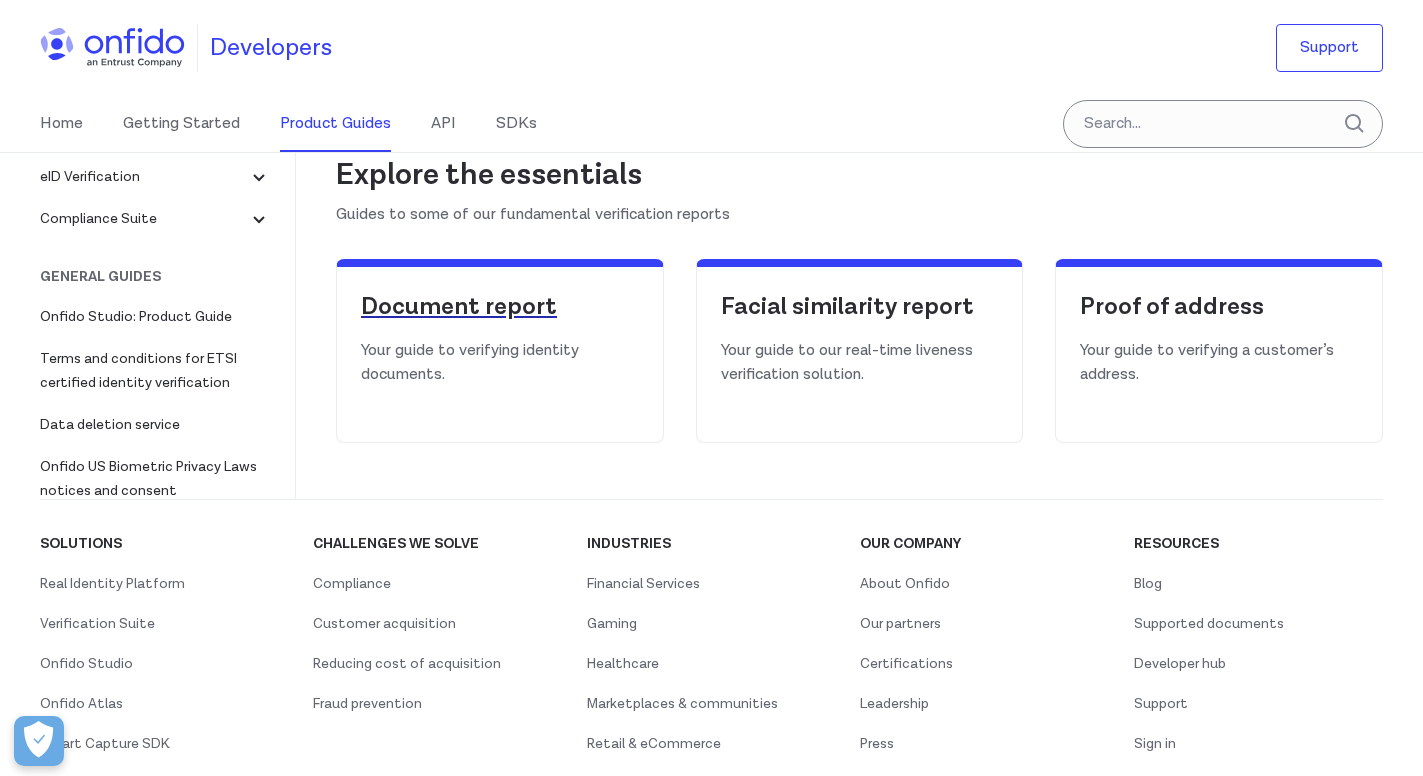 click on "Document report" at bounding box center (500, 307) 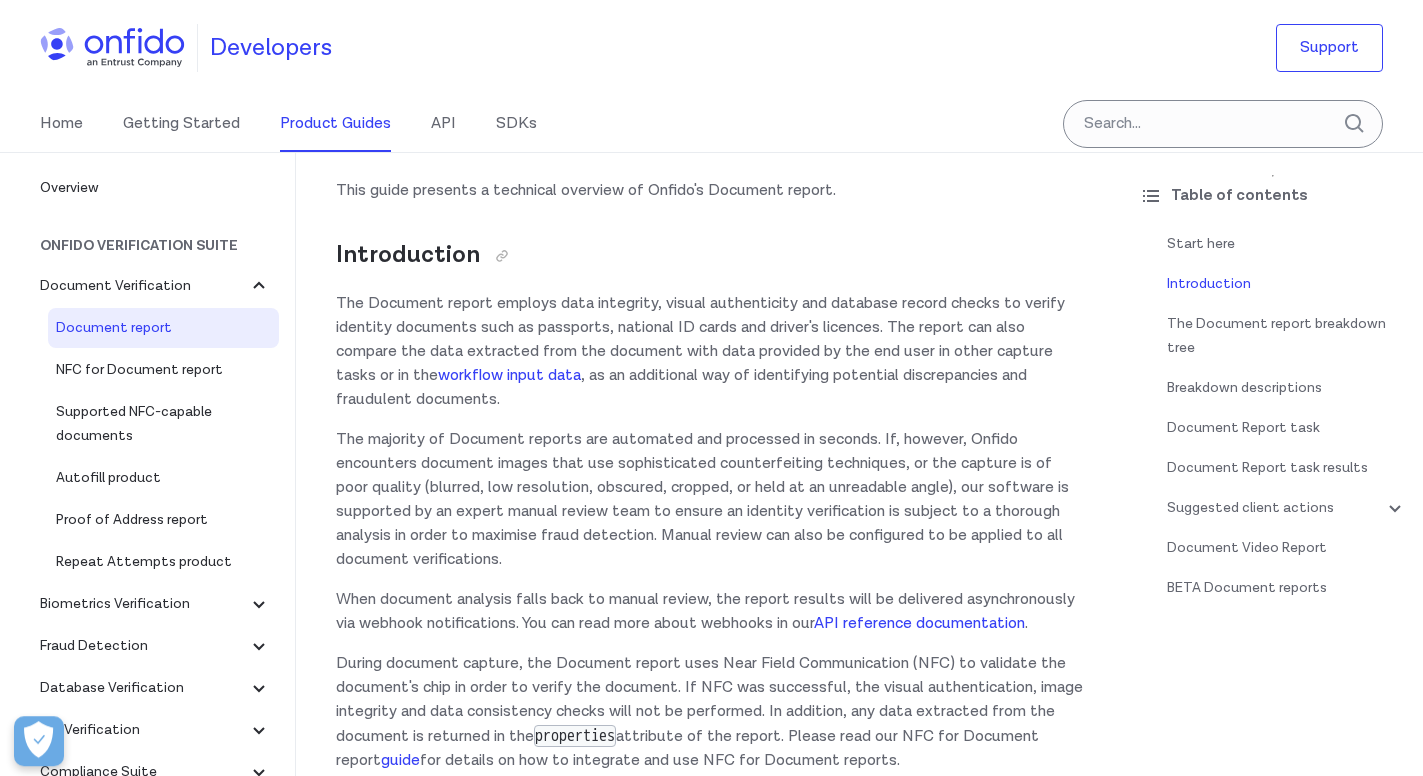 scroll, scrollTop: 108, scrollLeft: 0, axis: vertical 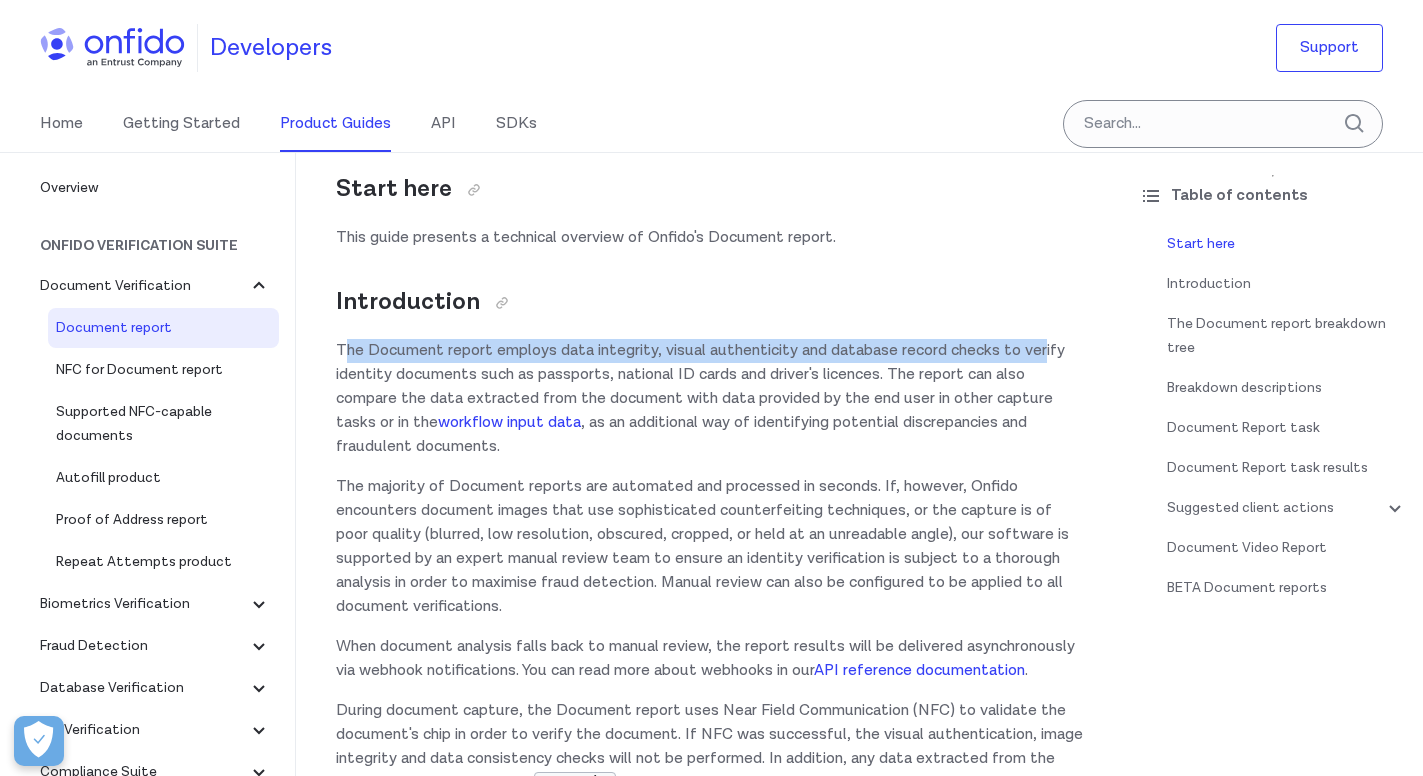 drag, startPoint x: 342, startPoint y: 351, endPoint x: 383, endPoint y: 373, distance: 46.52956 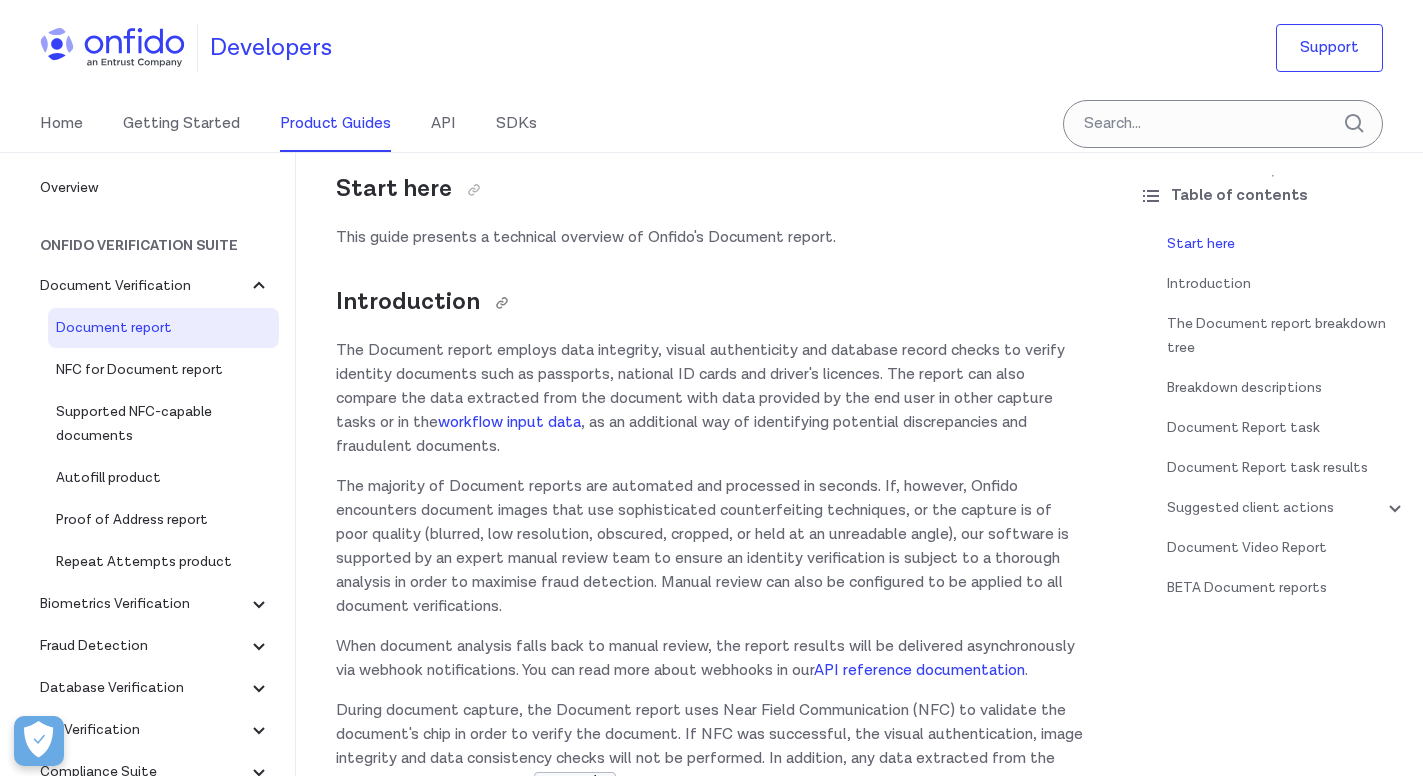 click on "Introduction" at bounding box center [709, 302] 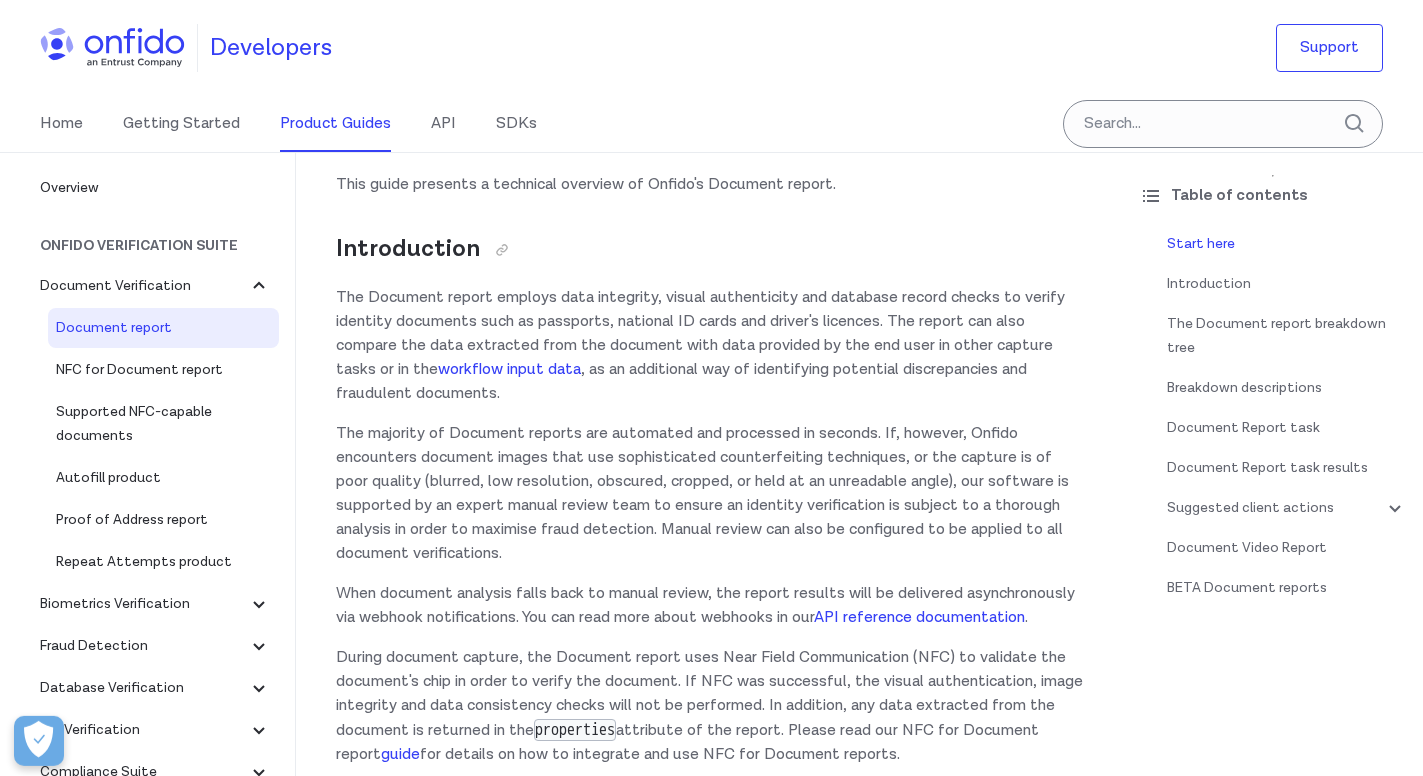 scroll, scrollTop: 216, scrollLeft: 0, axis: vertical 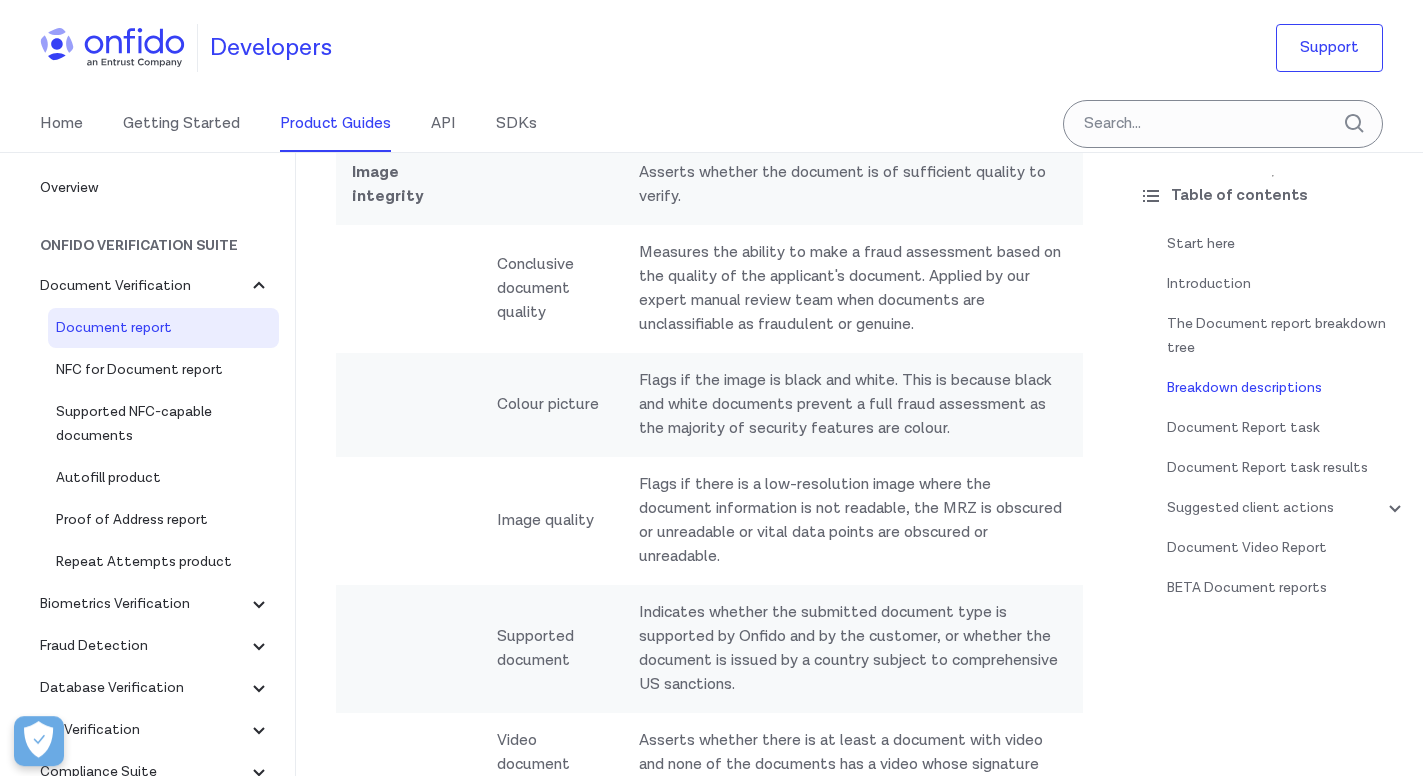 drag, startPoint x: 614, startPoint y: 406, endPoint x: 624, endPoint y: 408, distance: 10.198039 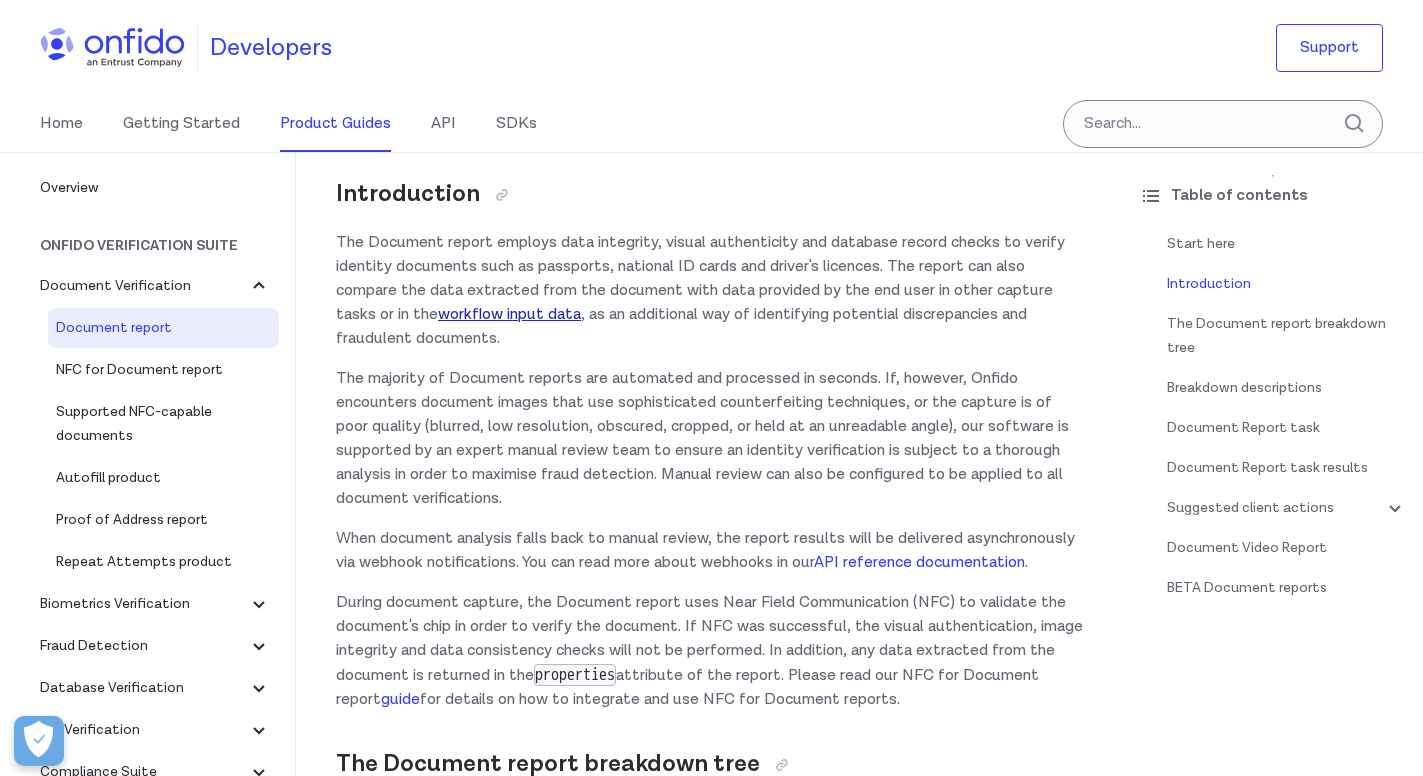scroll, scrollTop: 216, scrollLeft: 0, axis: vertical 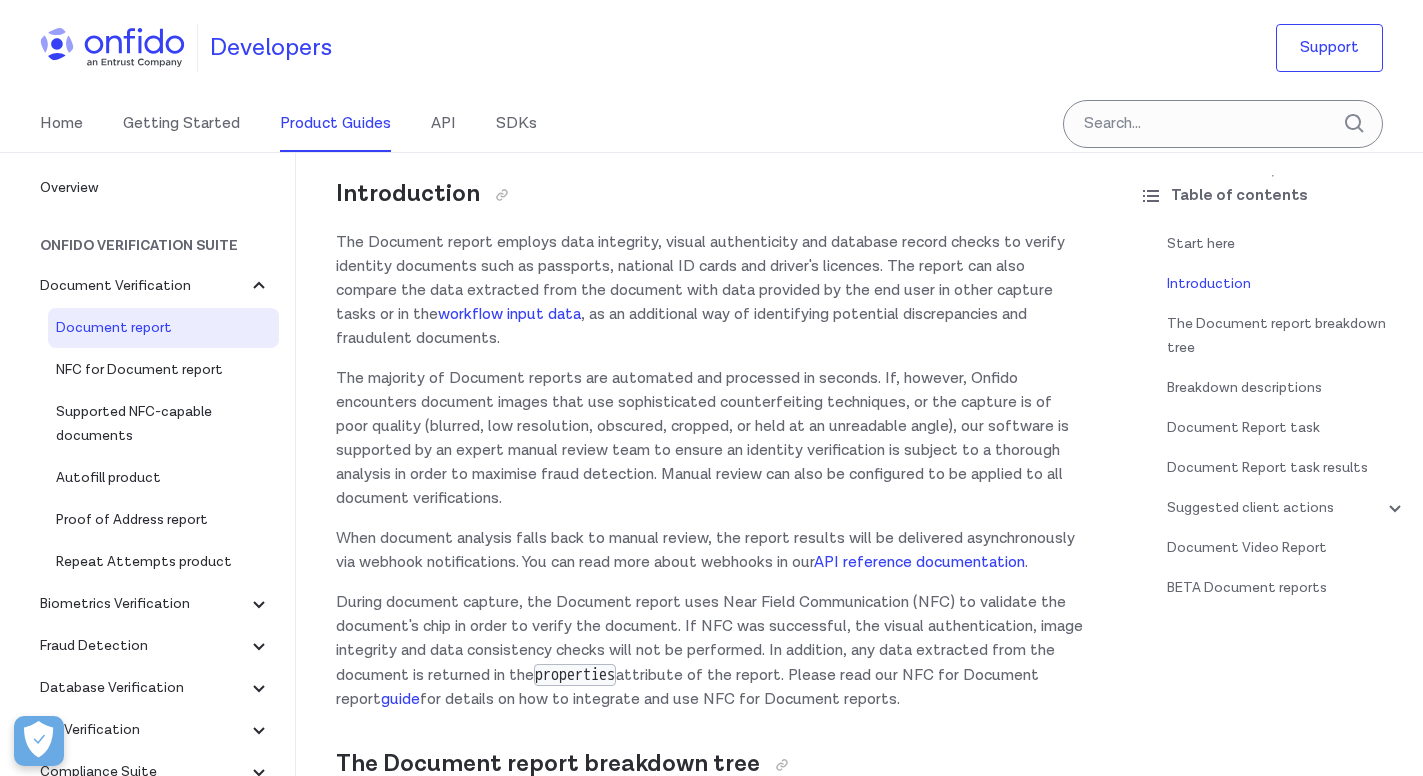 drag, startPoint x: 337, startPoint y: 240, endPoint x: 403, endPoint y: 738, distance: 502.35446 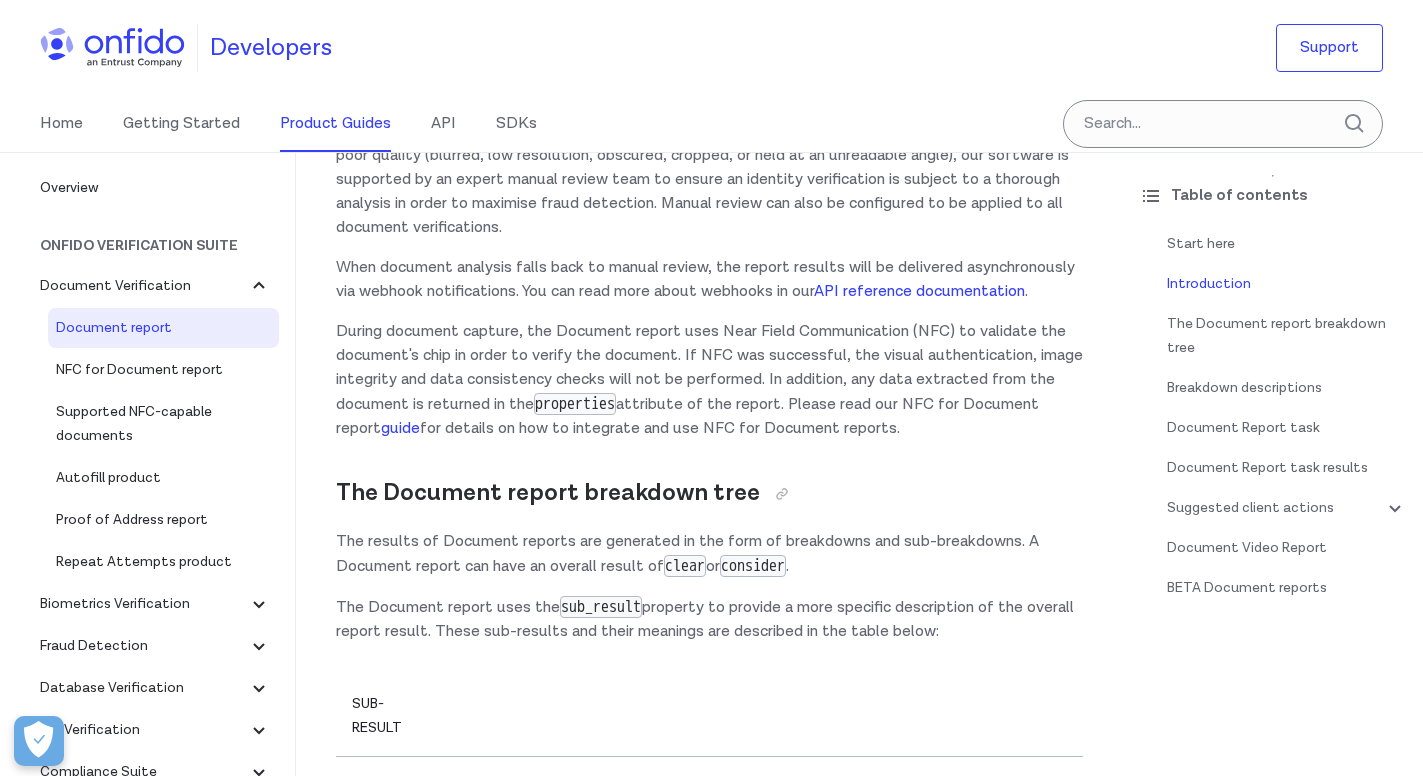 scroll, scrollTop: 648, scrollLeft: 0, axis: vertical 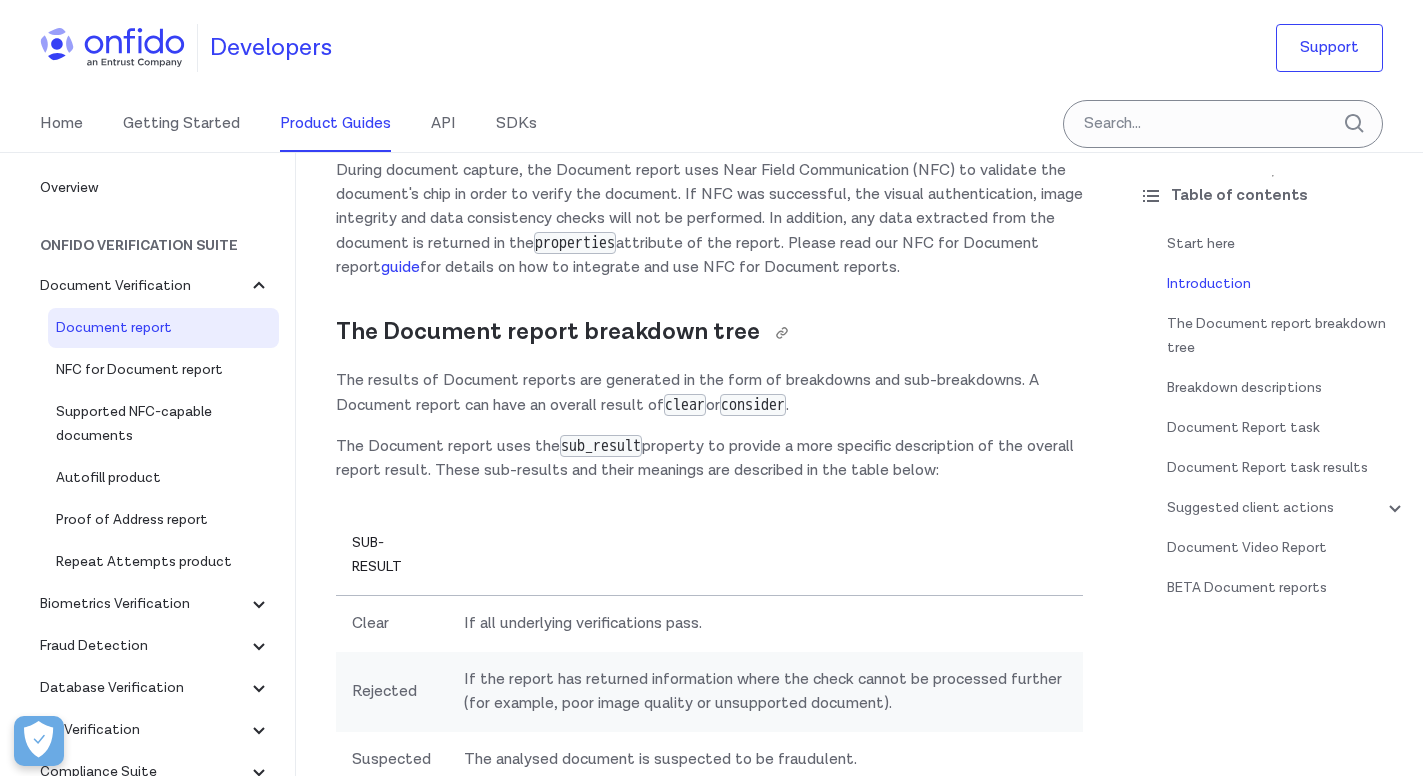 click on "The Document report breakdown tree" at bounding box center [709, 332] 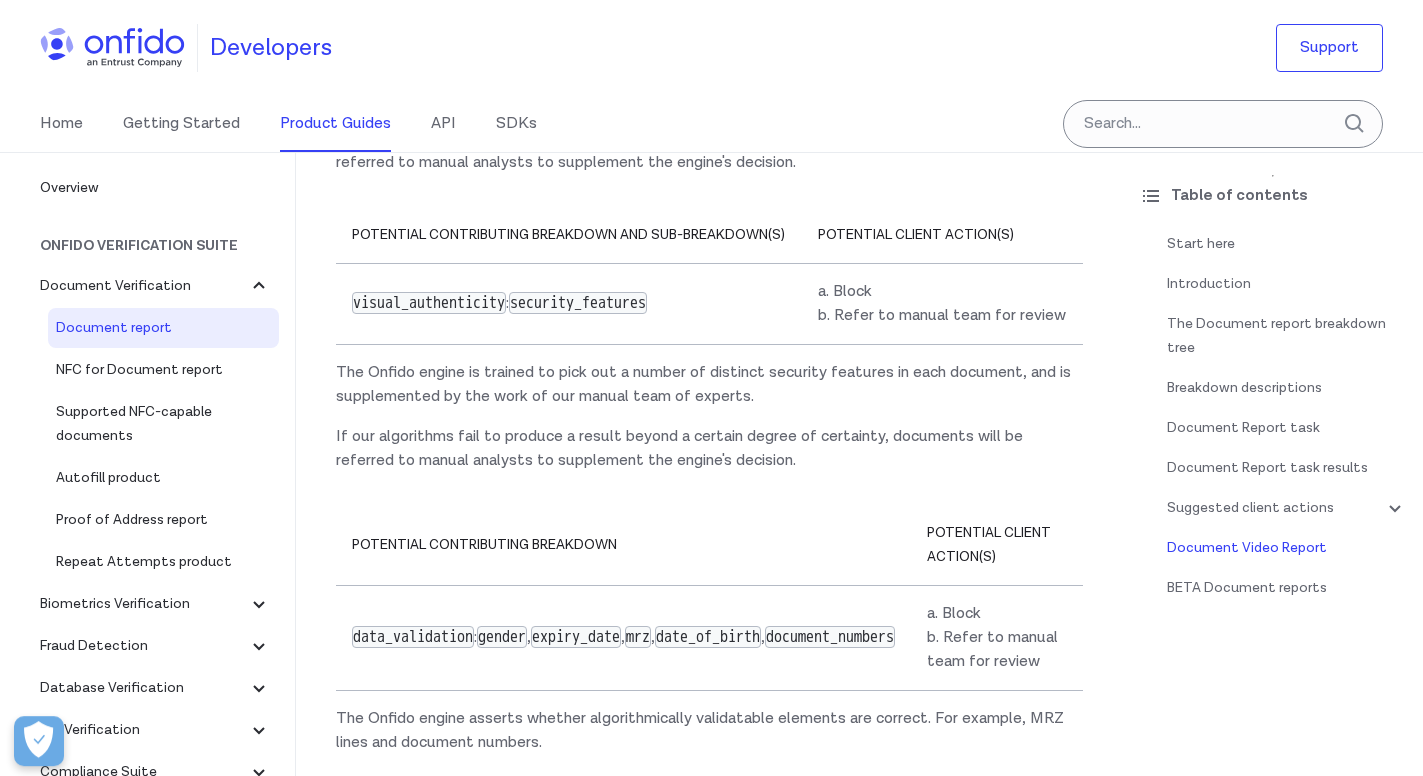 scroll, scrollTop: 13033, scrollLeft: 0, axis: vertical 